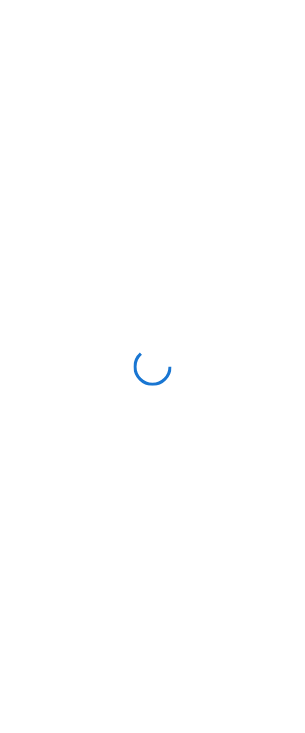 scroll, scrollTop: 0, scrollLeft: 0, axis: both 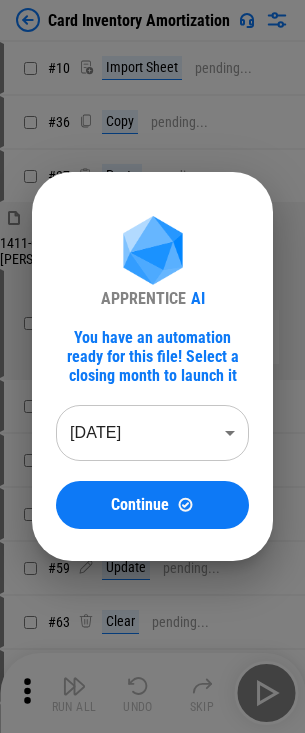 click on "Card Inventory Amortization  # 10 Import Sheet pending... # 36 Copy pending... # 37 Paste pending... 1411-CardProd Inventory Rec [DATE] [PERSON_NAME].xlsx # 38 Manual Change Required Please expend the rows, so that all rows will be visible # 40 Update pending... # 41 Update pending... # 43 Update pending... # 59 Update pending... # 63 Clear pending... # 77 Clear pending... # 86 Add Rows pending... # 87 Update pending... # 88 Change Format pending... # 89 Update pending... # 90 Change Format pending... # 91 Update pending... # 92 Update pending... # 93 Update pending... # 94 Update pending... # 95 Update pending... # 96 Update pending... # 101 Update pending... # 102 Update pending... # 103 Update pending... # 108 Update pending... # 109 Update pending... # 110 Update pending... # 115 Update pending... # 116 Update pending... # 117 Update pending... # 119 Update pending... # 120 Update pending... # 121 Update pending... # 122 Update pending... # 133 Update pending... # 135 Update pending... # 137 Update #" at bounding box center [152, 366] 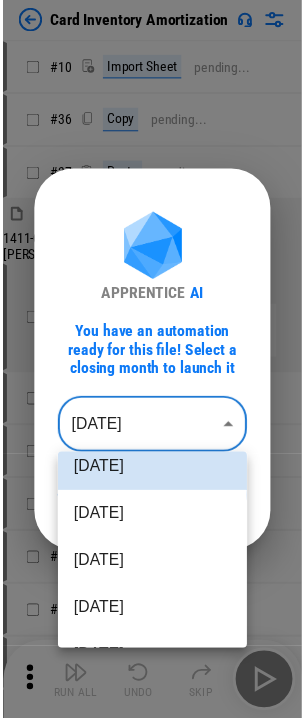 scroll, scrollTop: 100, scrollLeft: 0, axis: vertical 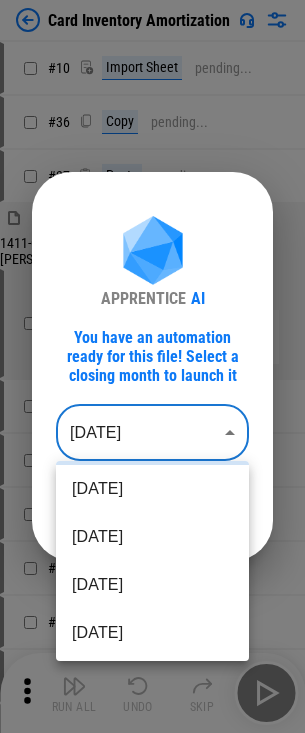 click on "[DATE]" at bounding box center [152, 585] 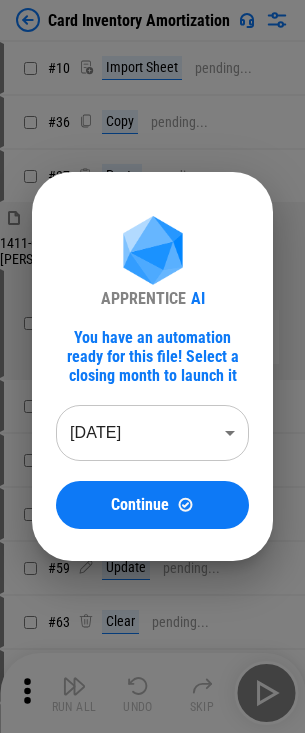click on "APPRENTICE AI You have an automation ready for this file! Select a closing month to launch it [DATE] ******** ​ Continue" at bounding box center [152, 372] 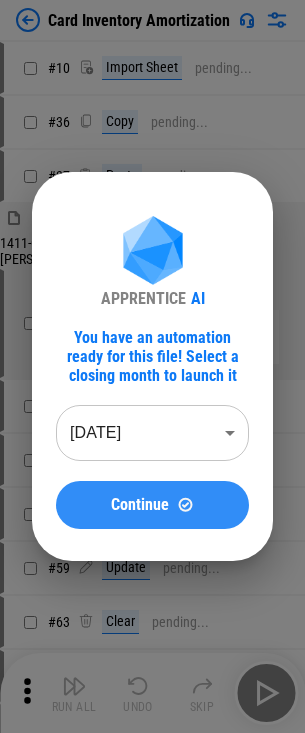 click on "Continue" at bounding box center [152, 505] 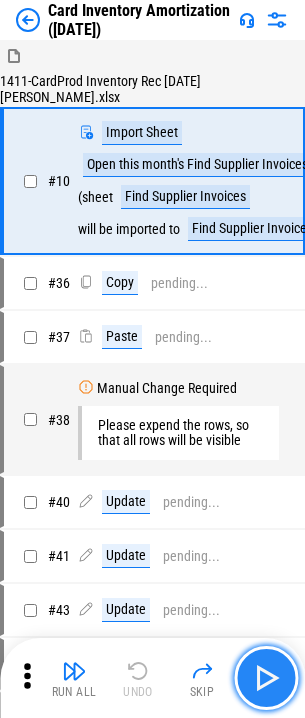 click at bounding box center [266, 678] 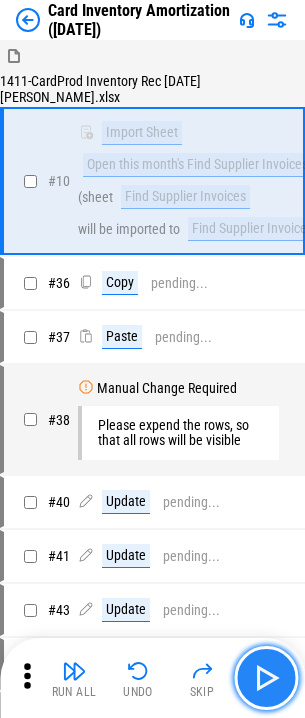 click at bounding box center [266, 678] 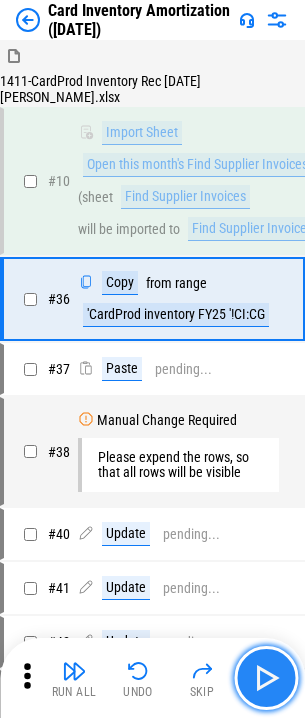 click at bounding box center (266, 678) 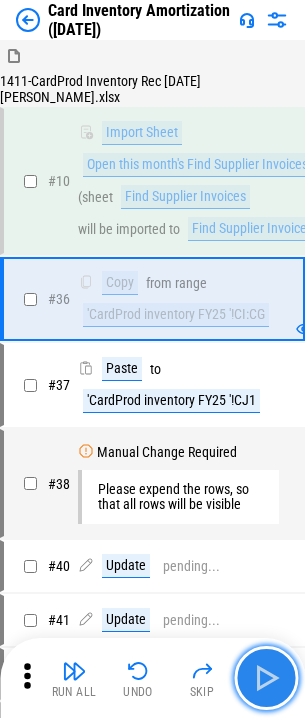 click at bounding box center [266, 678] 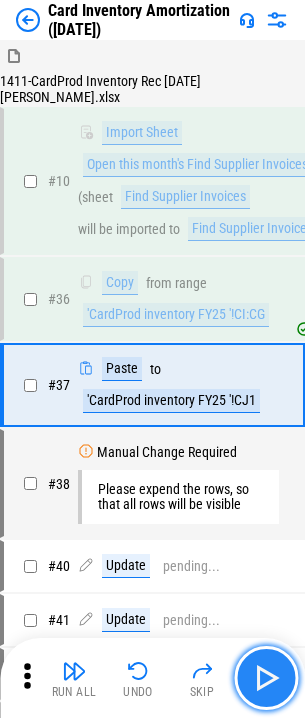 click at bounding box center (266, 678) 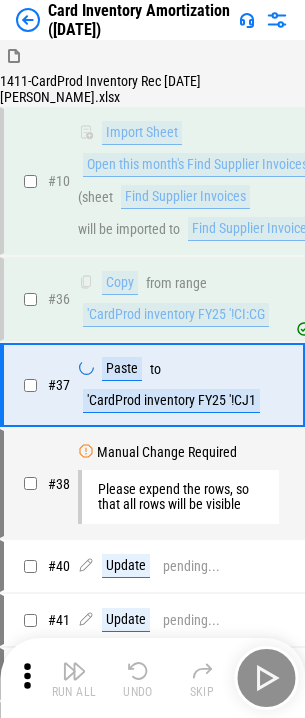 click on "Run All Undo Skip" at bounding box center [154, 678] 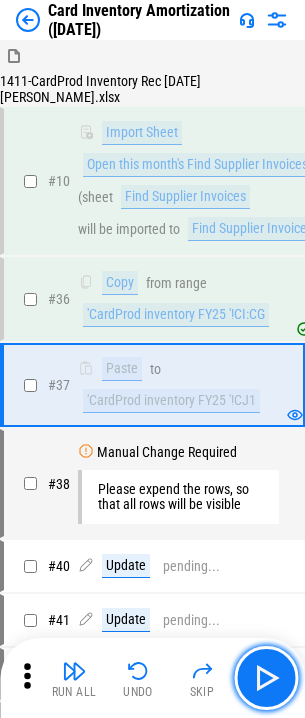 click at bounding box center [266, 678] 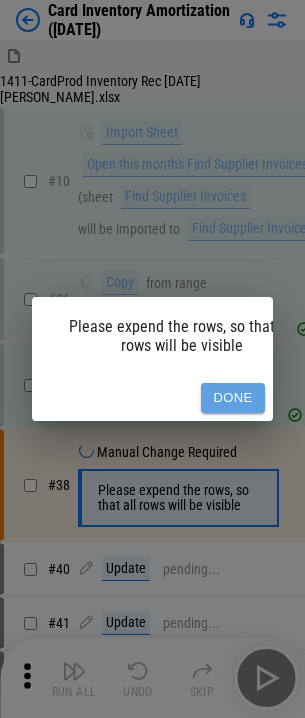click on "Done" at bounding box center (233, 398) 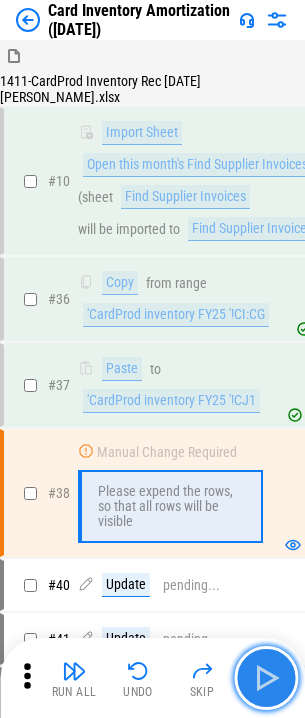 click at bounding box center (266, 678) 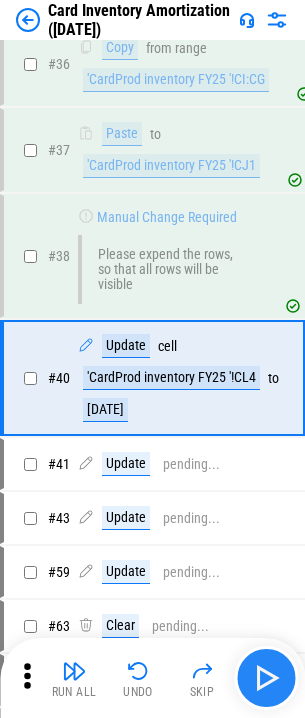 scroll, scrollTop: 239, scrollLeft: 0, axis: vertical 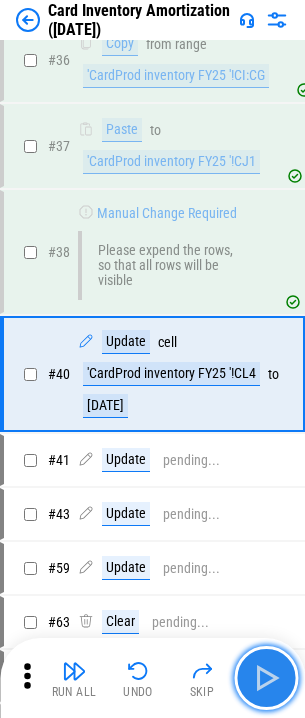 click at bounding box center [266, 678] 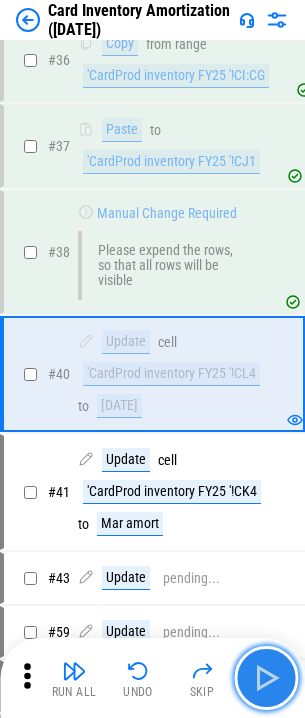 click at bounding box center [266, 678] 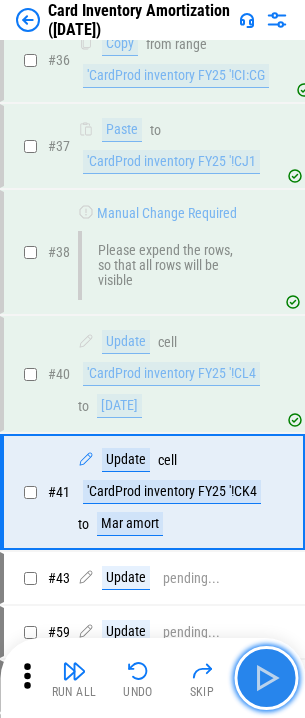 click at bounding box center (266, 678) 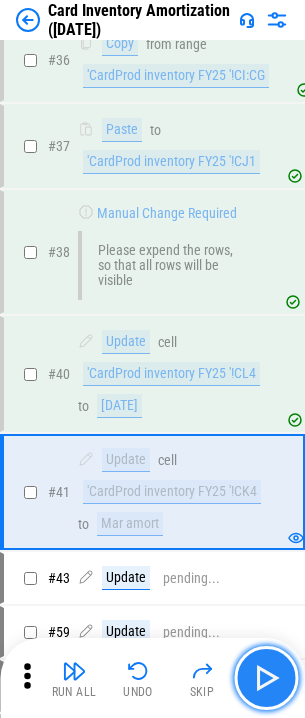 click at bounding box center (266, 678) 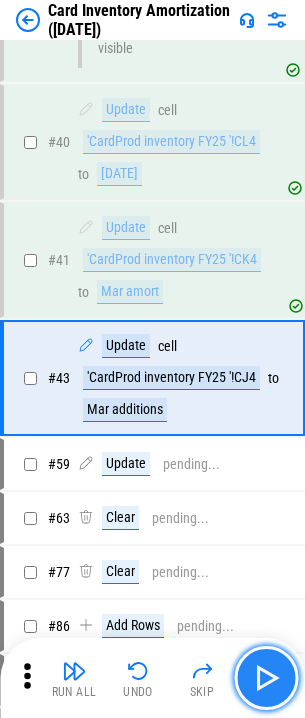scroll, scrollTop: 475, scrollLeft: 0, axis: vertical 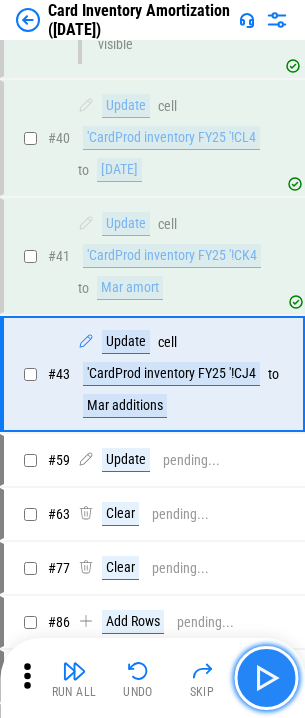 click at bounding box center [266, 678] 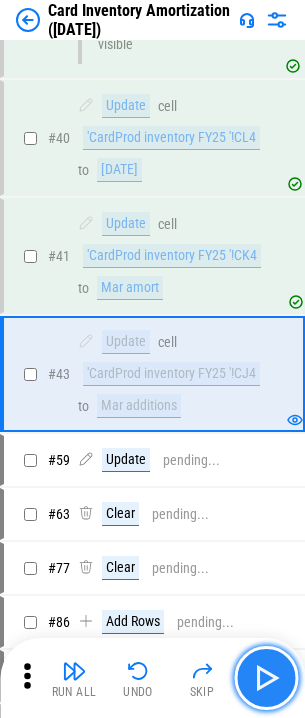 click at bounding box center [266, 678] 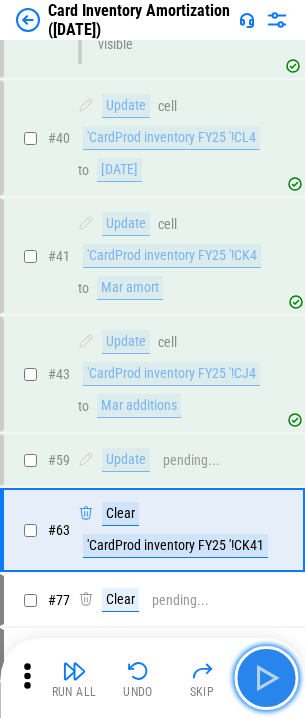 click at bounding box center (266, 678) 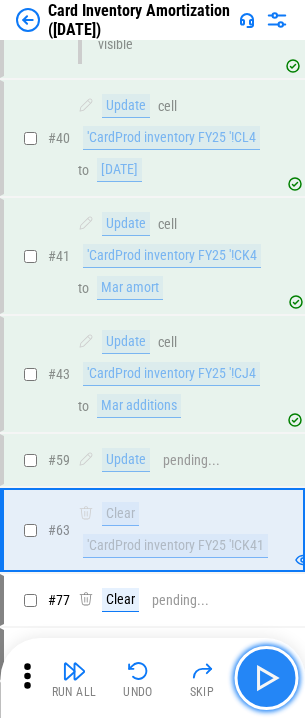 click at bounding box center [266, 678] 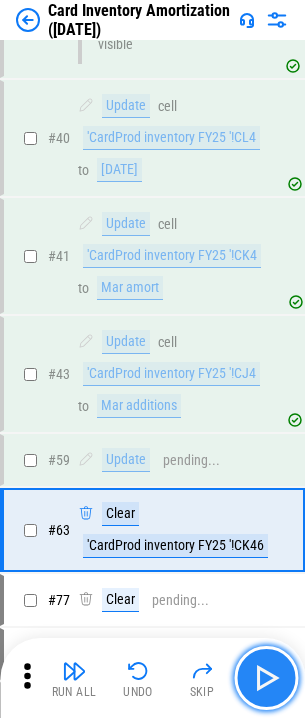 click at bounding box center [266, 678] 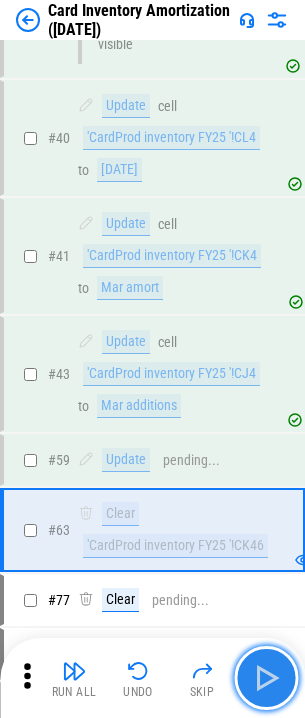 click at bounding box center (266, 678) 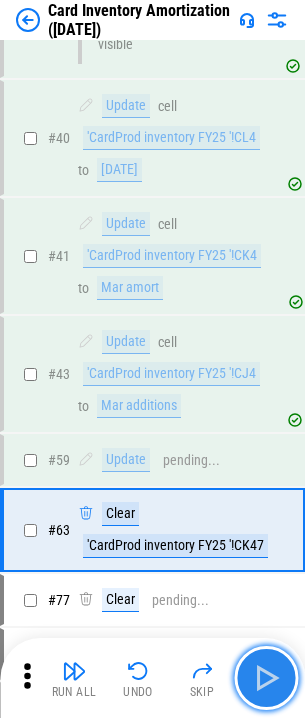 click at bounding box center [266, 678] 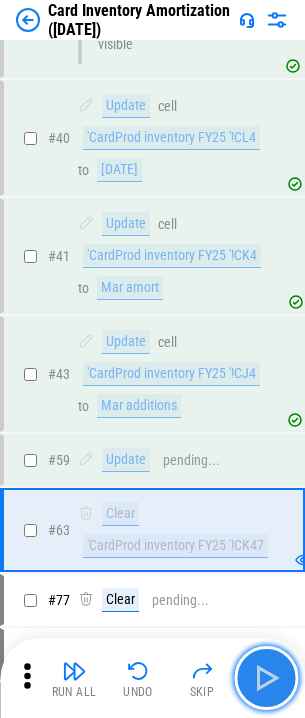 click at bounding box center [266, 678] 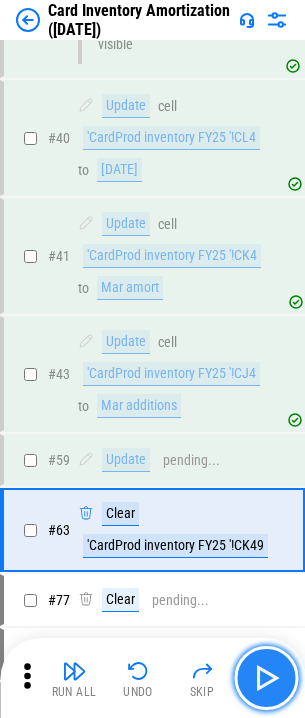 click at bounding box center (266, 678) 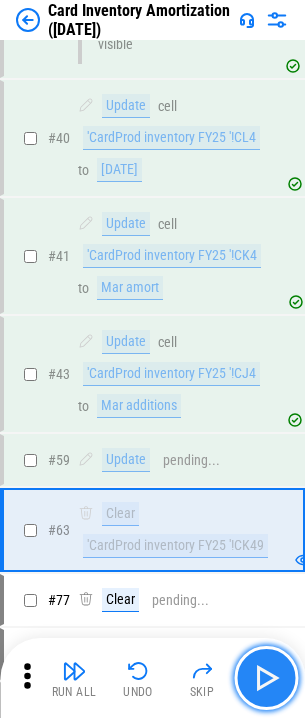 click at bounding box center (266, 678) 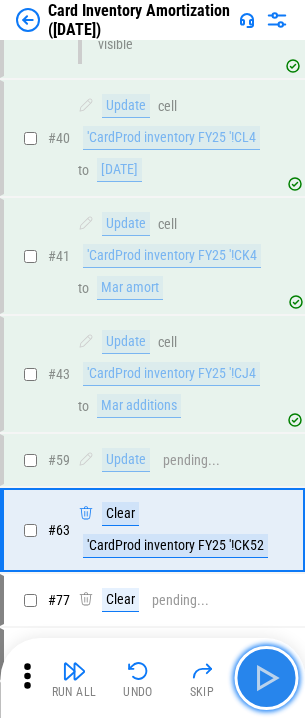 click at bounding box center [266, 678] 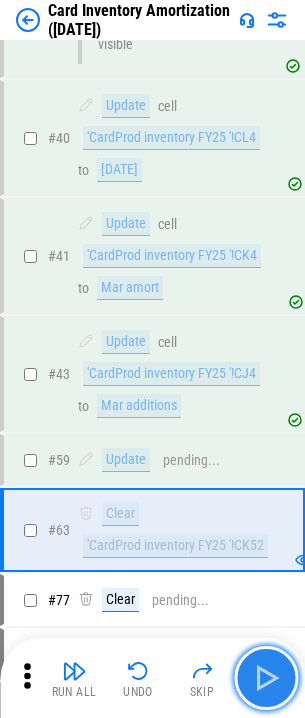 click at bounding box center [266, 678] 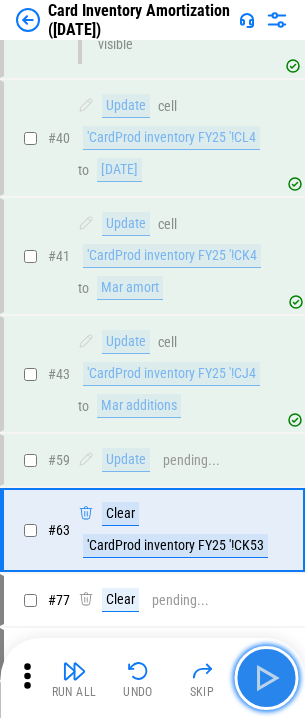 click at bounding box center [266, 678] 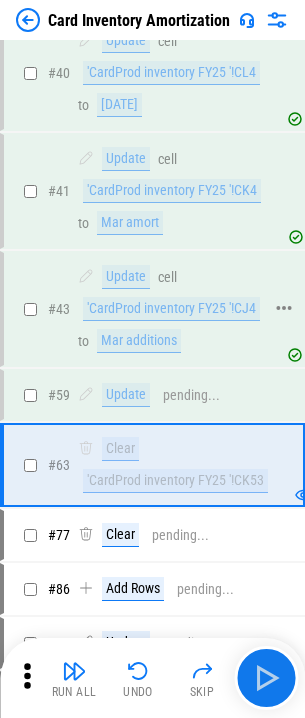 scroll, scrollTop: 603, scrollLeft: 0, axis: vertical 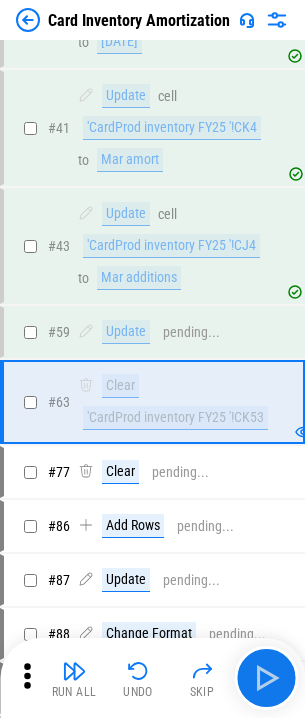 click at bounding box center [28, 20] 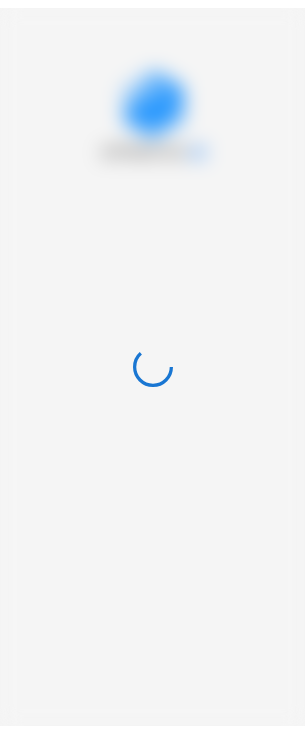 scroll, scrollTop: 0, scrollLeft: 0, axis: both 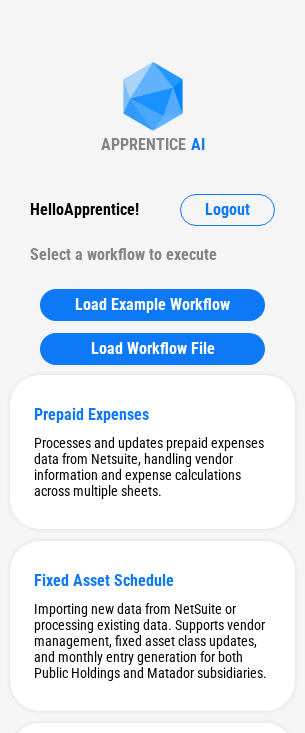 click on "APPRENTICE AI Hello  Apprentice ! Logout Select a workflow to execute Load Example Workflow Load Workflow File Prepaid Expenses Processes and updates prepaid expenses data from Netsuite, handling vendor information and expense calculations across multiple sheets. Fixed Asset Schedule Importing new data from NetSuite or processing existing data. Supports vendor management, fixed asset class updates, and monthly entry generation for both Public Holdings and Matador subsidiaries. Hedging Workflow to handle hedging operations including importing and processing data from Poalim and FairValue files and updating the month sheet accordingly Leases adds new month rows to all sheets, and updates Lead sheet accordingly Digital Content Capitalization Importing and processing trial balance data, update formulas in allocation table, and update formulas in JE for the new month. SBC importing new Expense table, removing zeroes, updating pivot table and adding new month column JE for Hedging Vendors Fill the vendor column DD" at bounding box center [152, 5337] 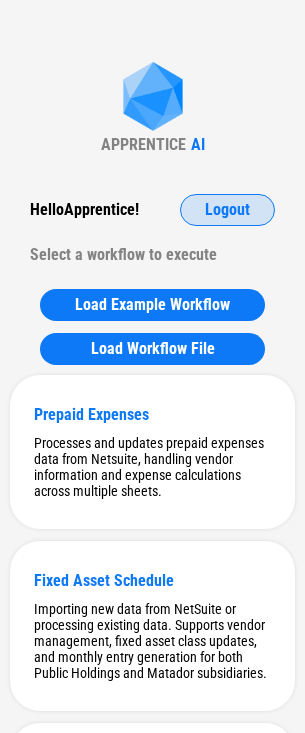click on "Logout" at bounding box center [227, 210] 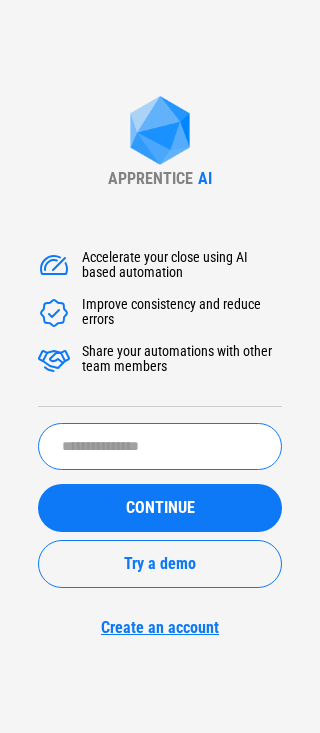 click at bounding box center [160, 446] 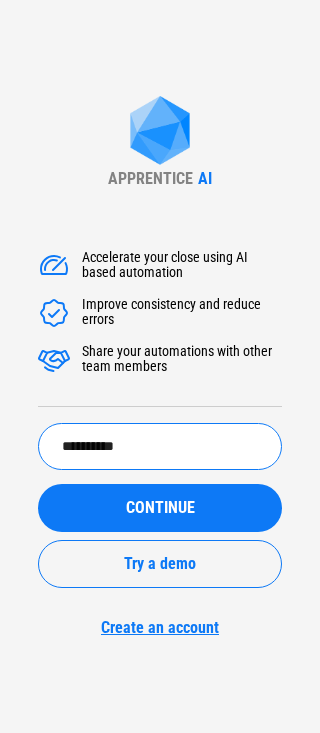 click on "CONTINUE" at bounding box center (160, 508) 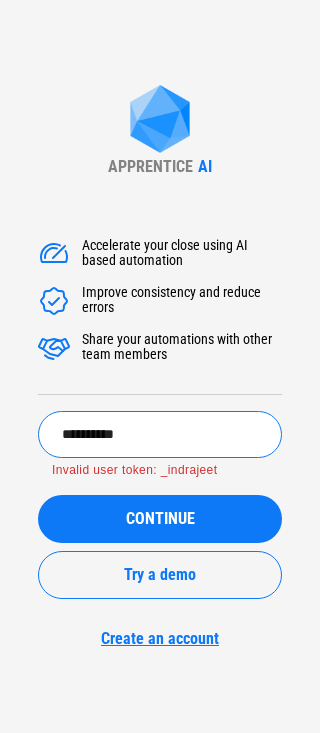 click on "**********" at bounding box center [160, 434] 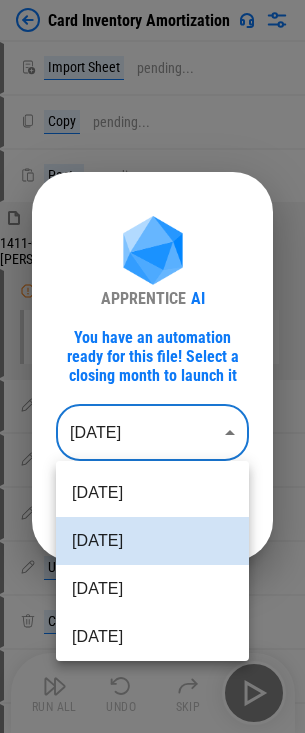 click on "Card Inventory Amortization  Import Sheet pending... Copy pending... Paste pending... 1411-CardProd Inventory Rec Mar 25 Amort JE.xlsx Manual Change Required Please expend the rows, so that all rows will be visible Update pending... Update pending... Update pending... Update pending... Clear pending... Clear pending... Add Rows pending... Update pending... Change Format pending... Update pending... Change Format pending... Update pending... Update pending... Update pending... Update pending... Update pending... Update pending... Update pending... Update pending... Update pending... Update pending... Update pending... Update pending... Update pending... Update pending... Update pending... Update pending... Update pending... Update pending... Update pending... Update pending... Update pending... Update pending... Delete Sheet pending... Flow End Run All Undo Skip
APPRENTICE AI You have an automation ready for this file! Select a closing month to launch it Jun 2025 ******** ​ Continue Jul 2025" at bounding box center [152, 366] 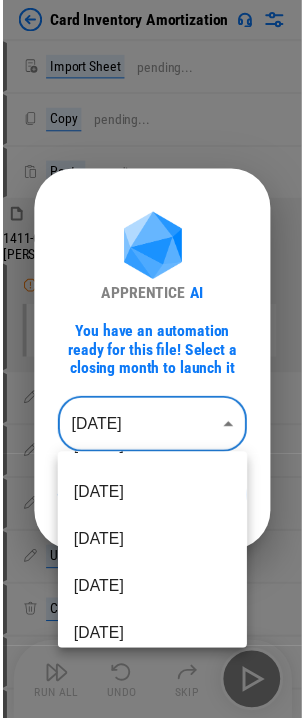 scroll, scrollTop: 200, scrollLeft: 0, axis: vertical 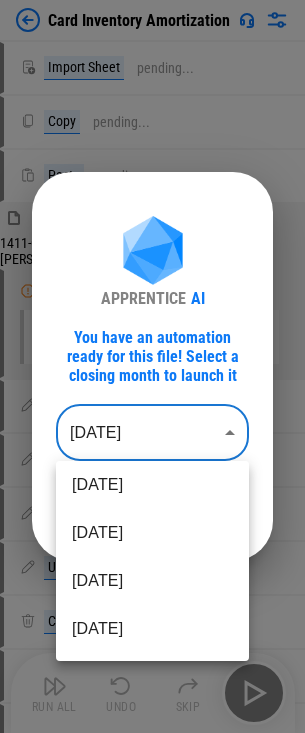 click on "[DATE]" at bounding box center (152, 485) 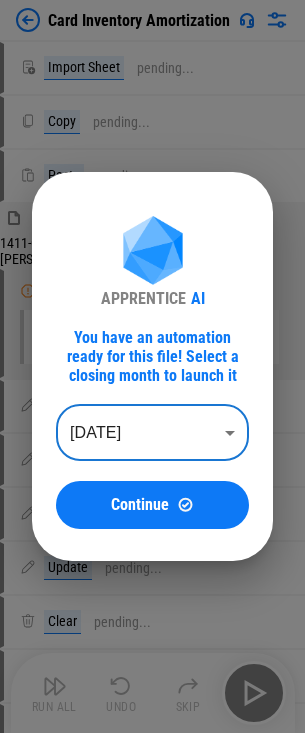 click on "Continue" at bounding box center (140, 505) 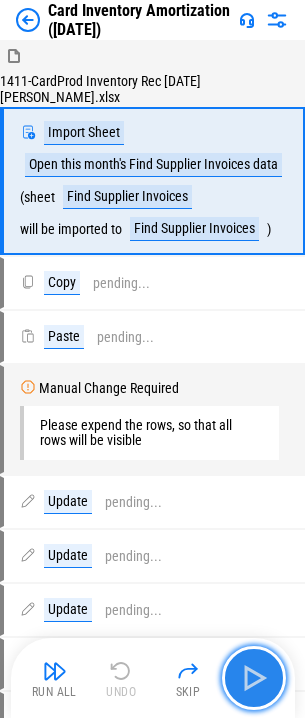 click at bounding box center (254, 678) 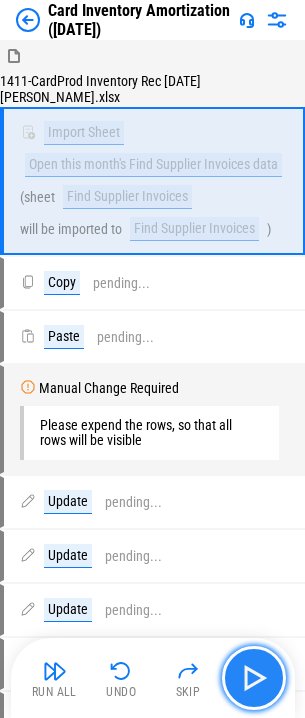 click at bounding box center (254, 678) 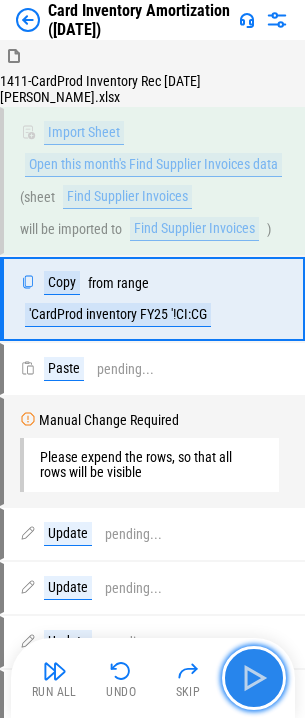 click at bounding box center [254, 678] 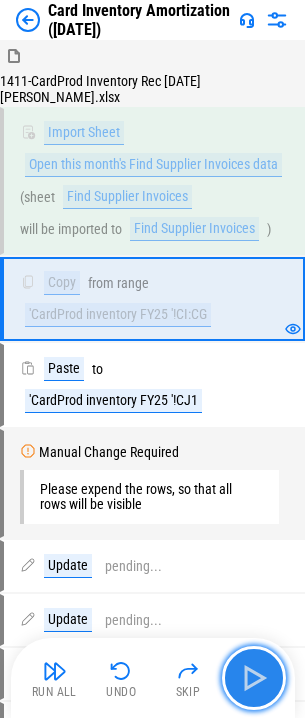 click at bounding box center (254, 678) 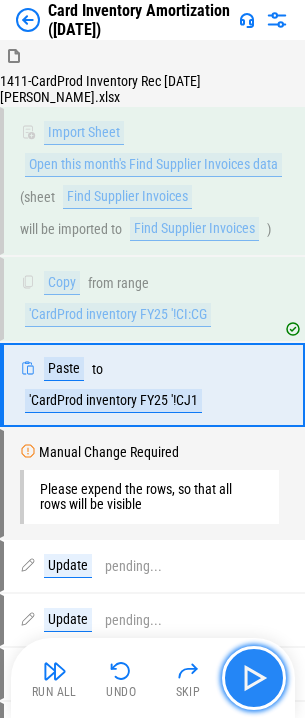 click at bounding box center (254, 678) 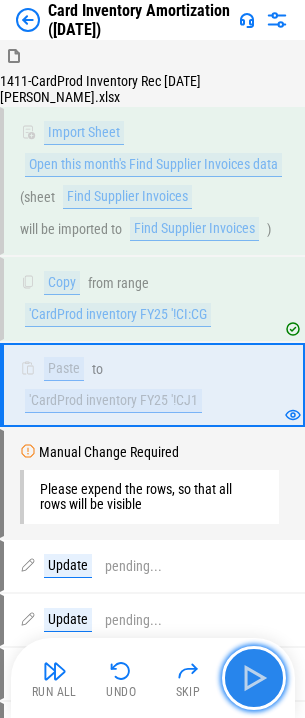 click at bounding box center [254, 678] 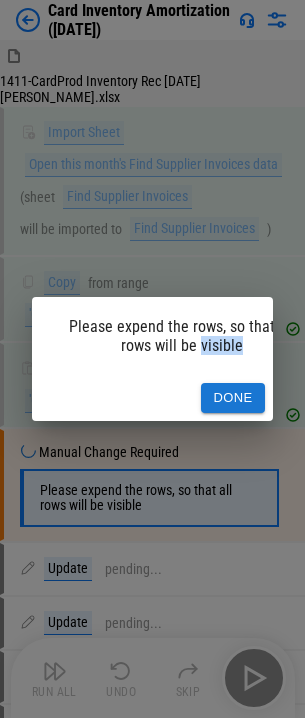 click on "Please expend the rows, so that all rows will be visible Done" at bounding box center [152, 359] 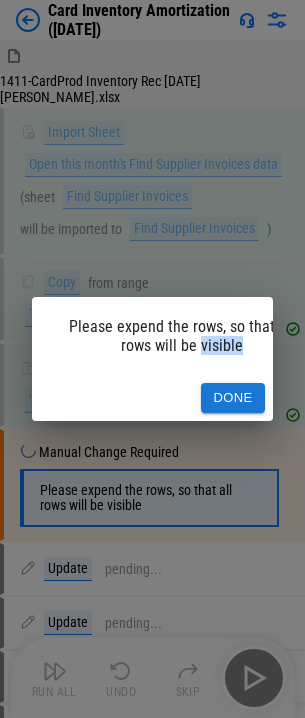 click on "Done" at bounding box center (233, 398) 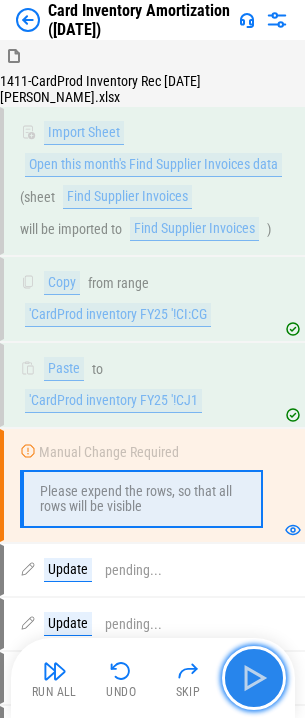 click at bounding box center [254, 678] 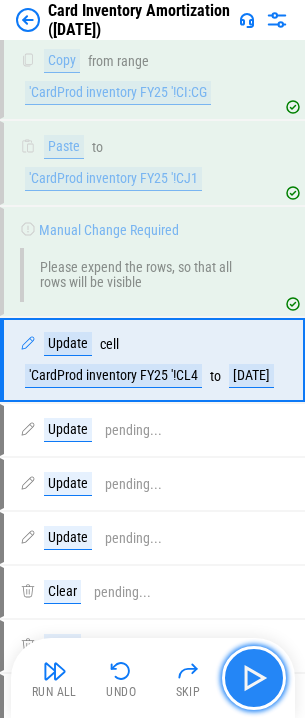 scroll, scrollTop: 224, scrollLeft: 0, axis: vertical 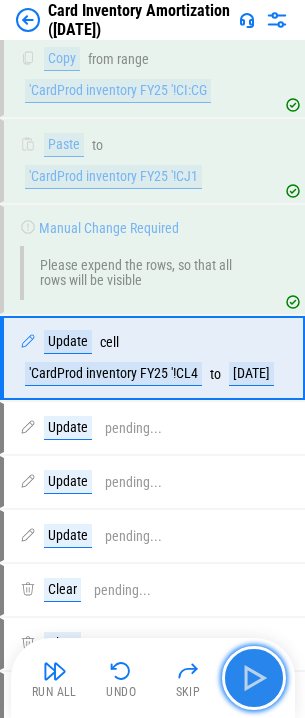 click at bounding box center (254, 678) 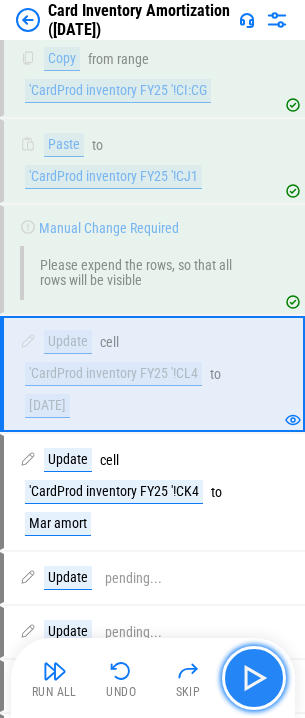 click at bounding box center [254, 678] 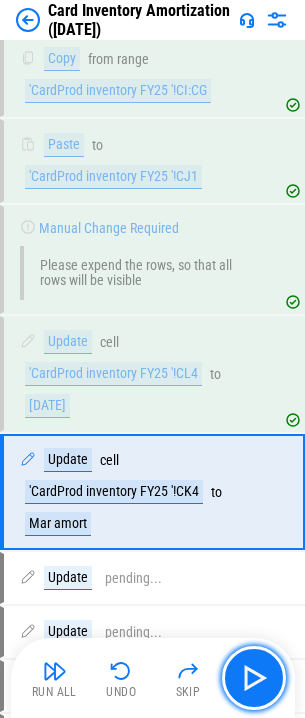 click at bounding box center (254, 678) 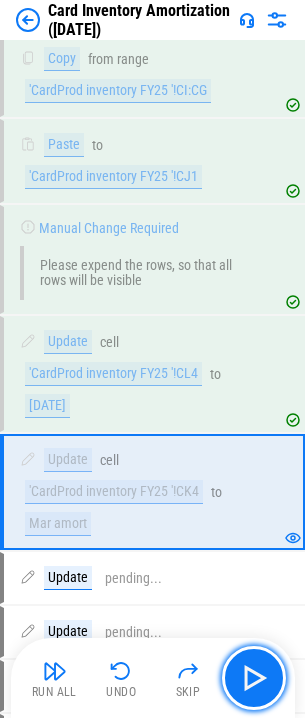 click at bounding box center (254, 678) 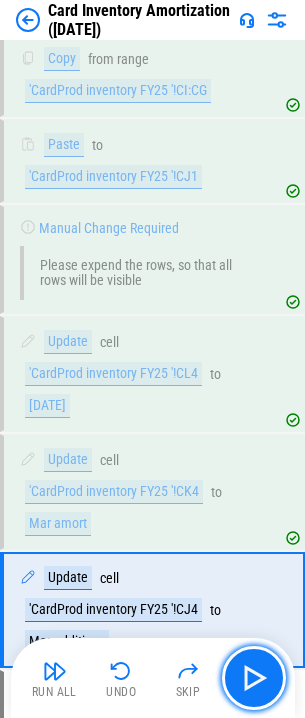 scroll, scrollTop: 456, scrollLeft: 0, axis: vertical 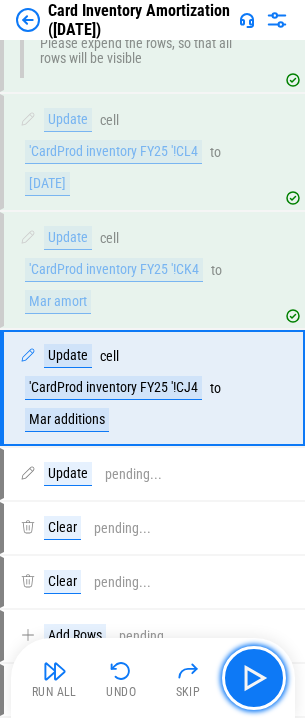click at bounding box center [254, 678] 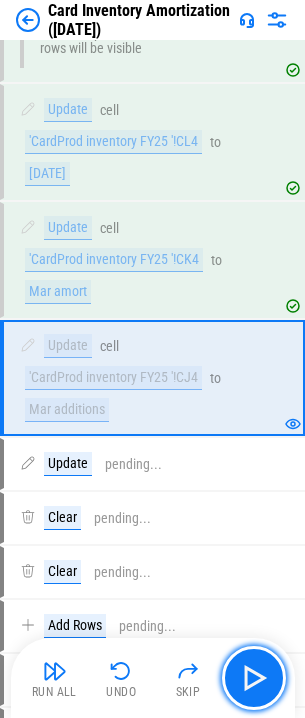 click at bounding box center (254, 678) 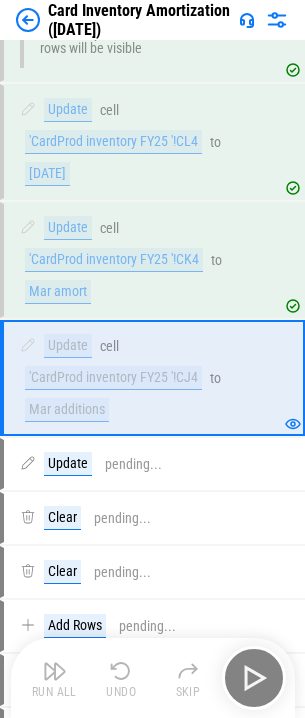 click on "Run All Undo Skip" at bounding box center (155, 678) 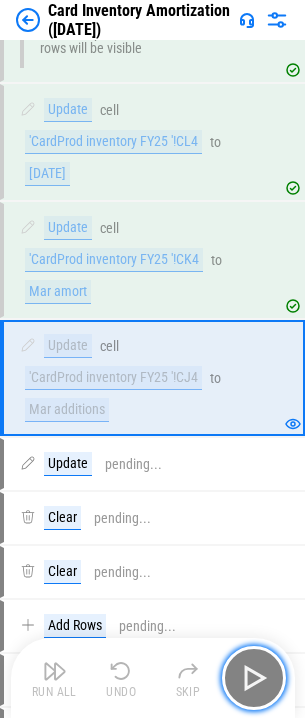 click at bounding box center [254, 678] 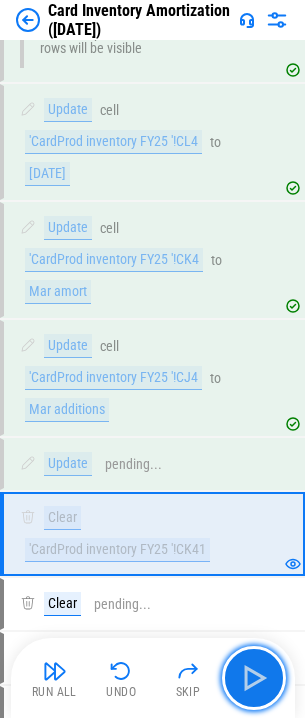 click at bounding box center [254, 678] 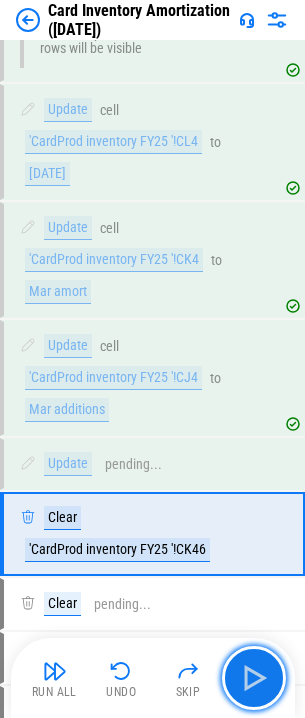 click at bounding box center (254, 678) 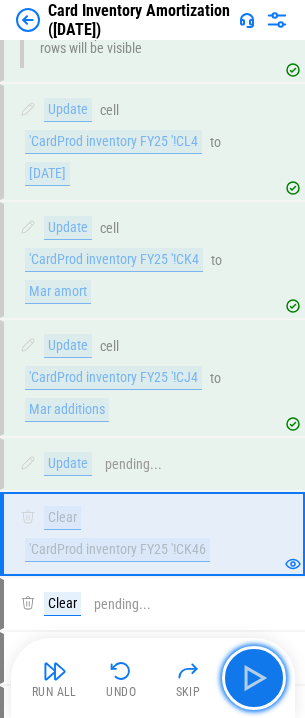 click at bounding box center (254, 678) 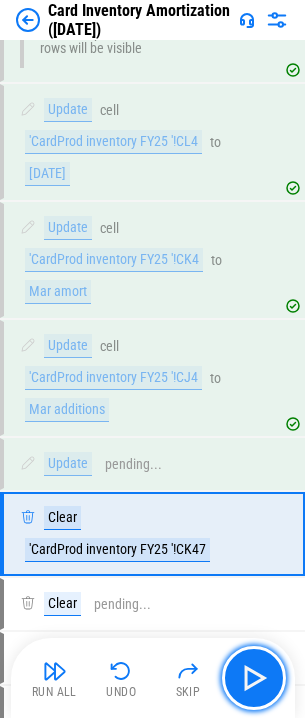 click at bounding box center (254, 678) 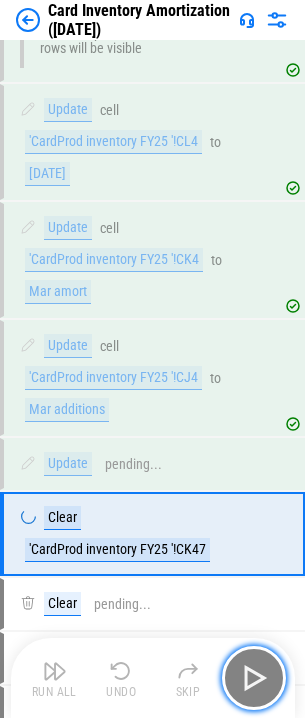 click at bounding box center [254, 678] 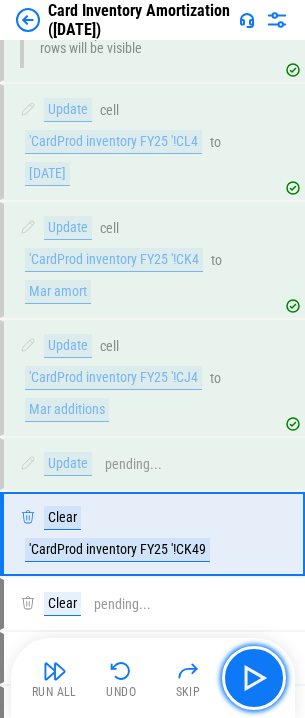 click at bounding box center (254, 678) 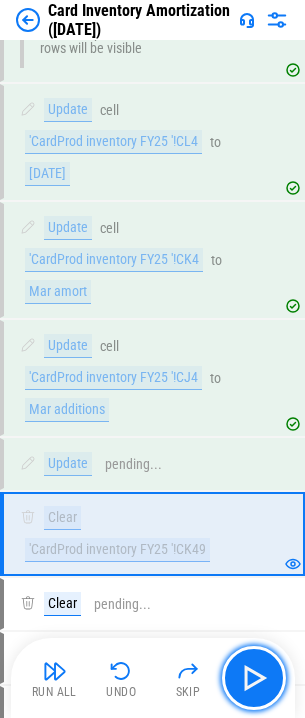 click at bounding box center (254, 678) 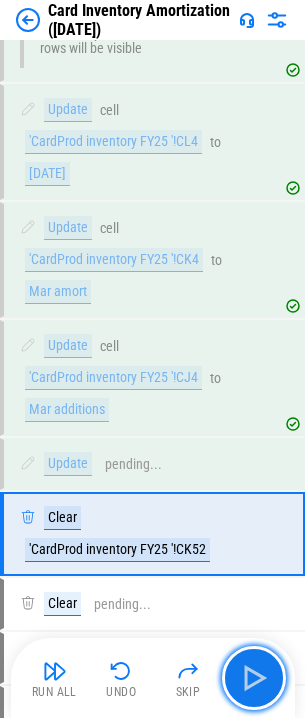 click at bounding box center [254, 678] 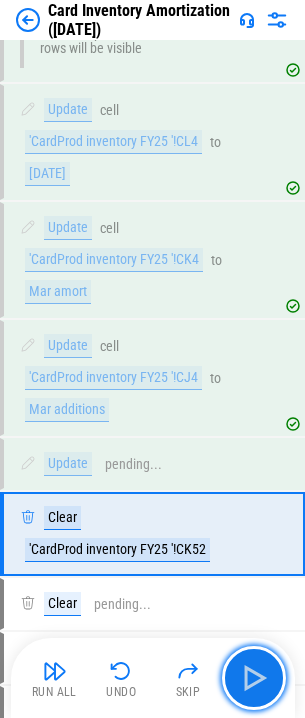 click at bounding box center [254, 678] 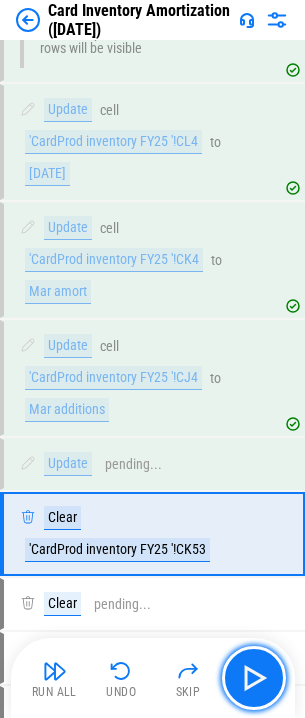 click at bounding box center (254, 678) 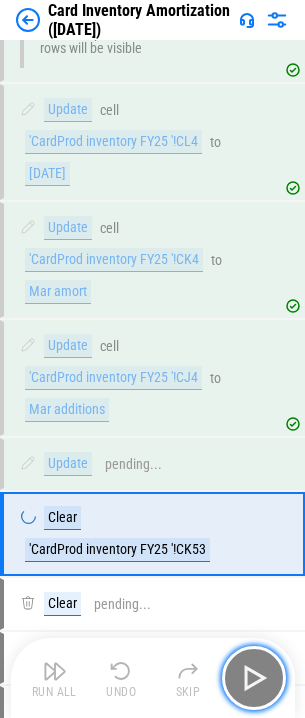 click at bounding box center [254, 678] 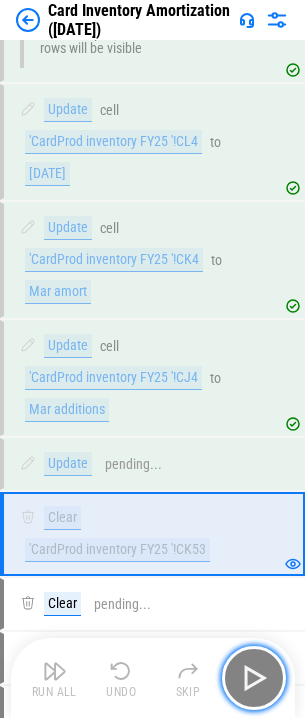click at bounding box center [254, 678] 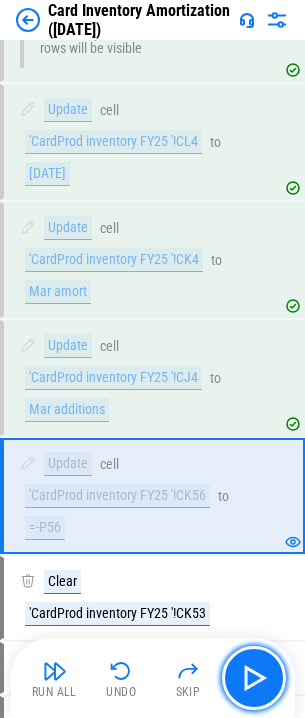 click at bounding box center [254, 678] 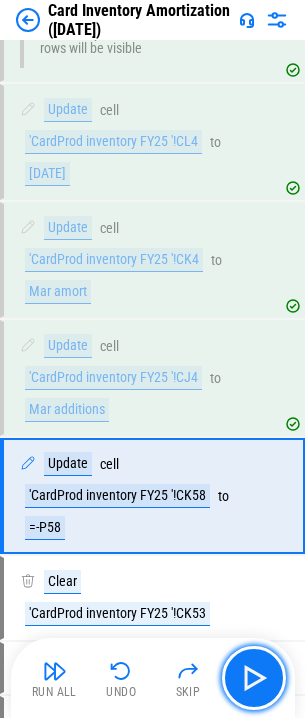 click at bounding box center (254, 678) 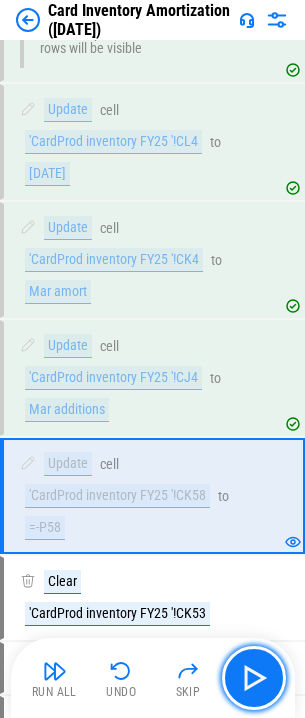 click at bounding box center (254, 678) 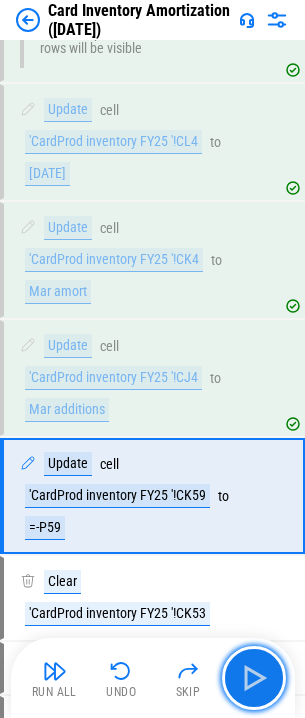 click at bounding box center (254, 678) 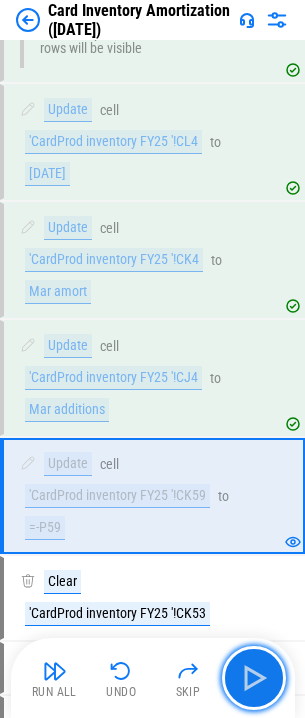 click at bounding box center (254, 678) 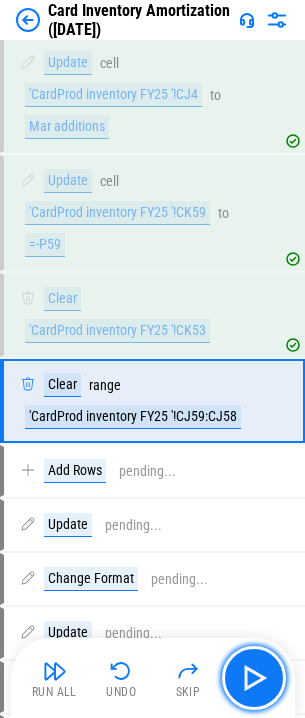 scroll, scrollTop: 766, scrollLeft: 0, axis: vertical 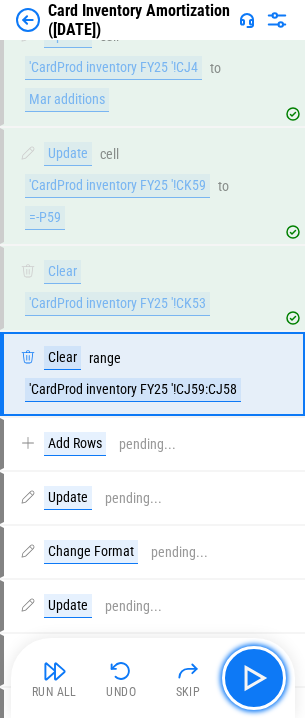 click at bounding box center (254, 678) 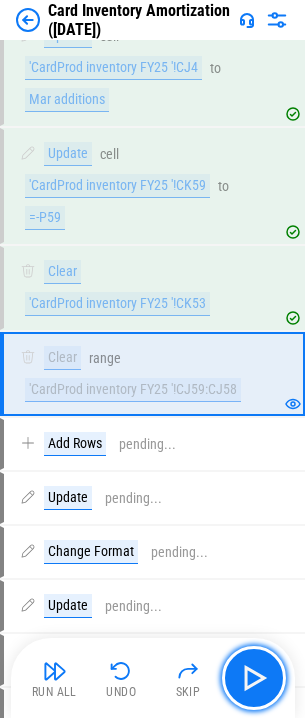 click at bounding box center [254, 678] 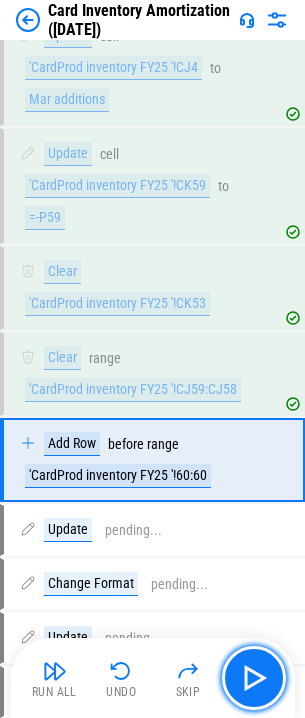 click at bounding box center [254, 678] 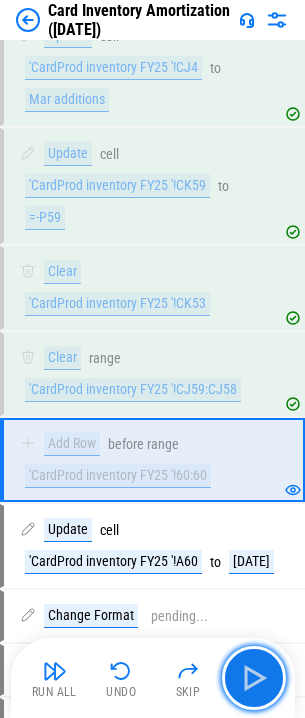 click at bounding box center (254, 678) 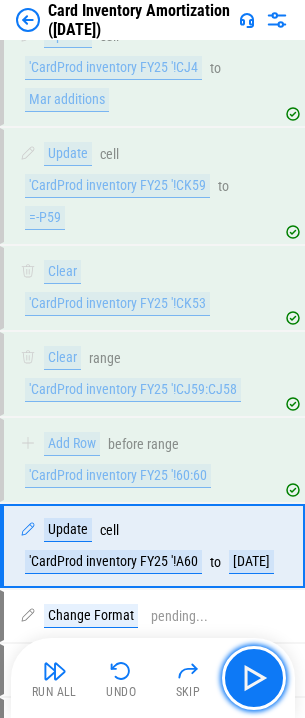 click at bounding box center (254, 678) 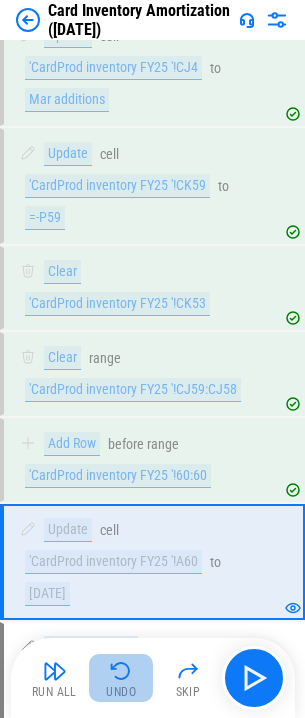 click on "Undo" at bounding box center [121, 678] 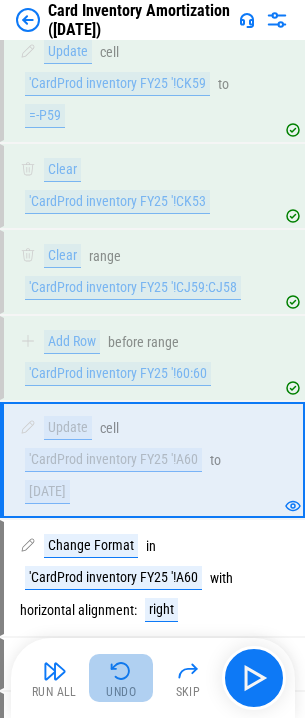 click on "Undo" at bounding box center (121, 678) 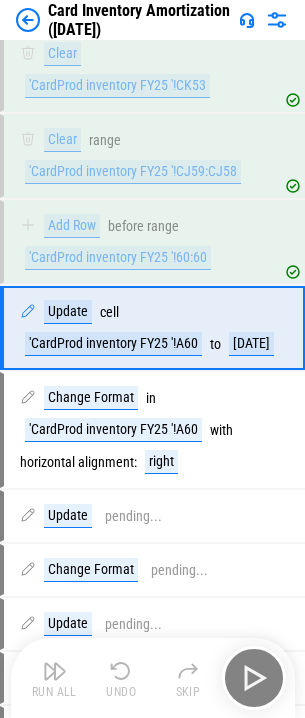 click on "Undo" at bounding box center (121, 678) 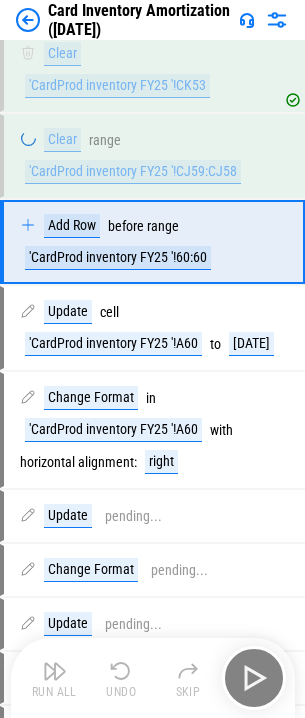 click on "Run All Undo Skip" at bounding box center [155, 678] 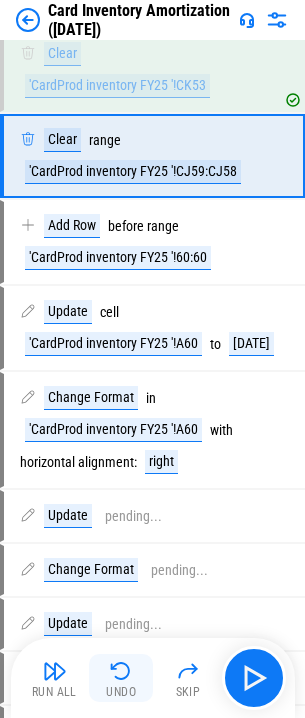click on "Undo" at bounding box center [121, 678] 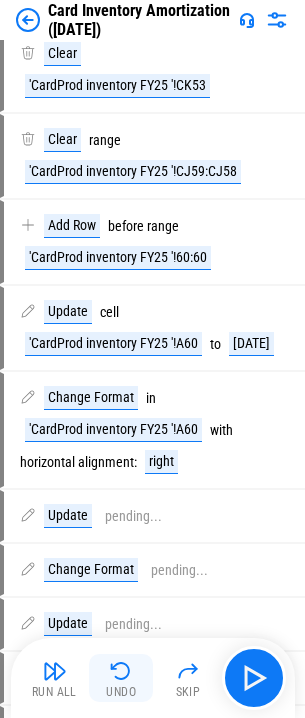 scroll, scrollTop: 818, scrollLeft: 0, axis: vertical 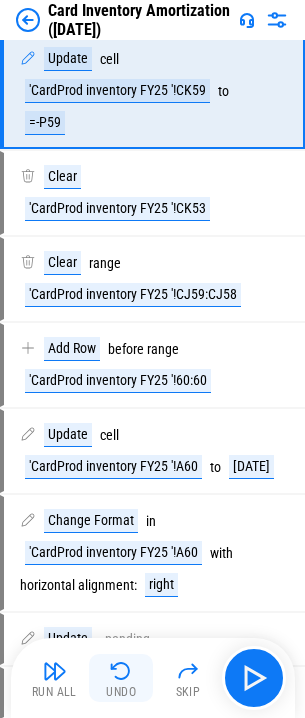 click on "Undo" at bounding box center [121, 678] 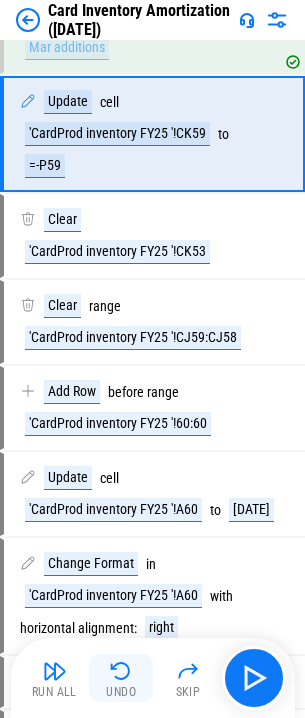 click on "Undo" at bounding box center [121, 678] 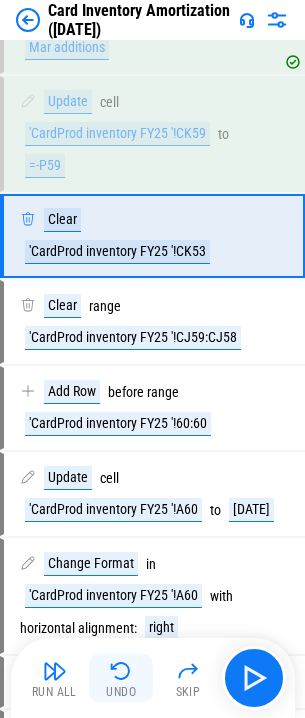 click on "Run All Undo Skip" at bounding box center (155, 678) 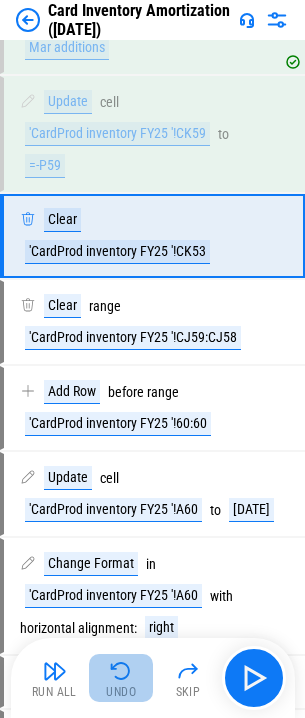 click on "Undo" at bounding box center [121, 678] 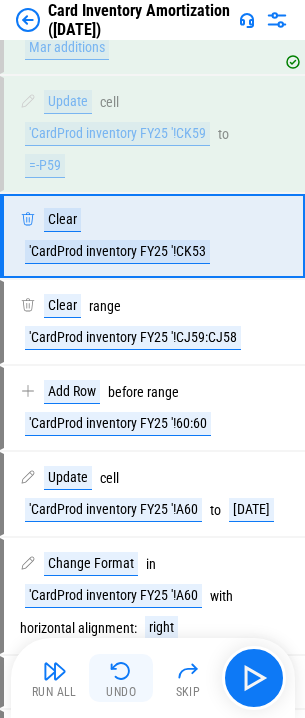 click on "Undo" at bounding box center [121, 678] 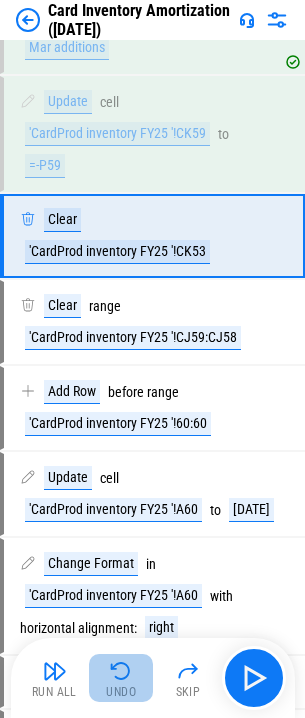 click on "Undo" at bounding box center [121, 678] 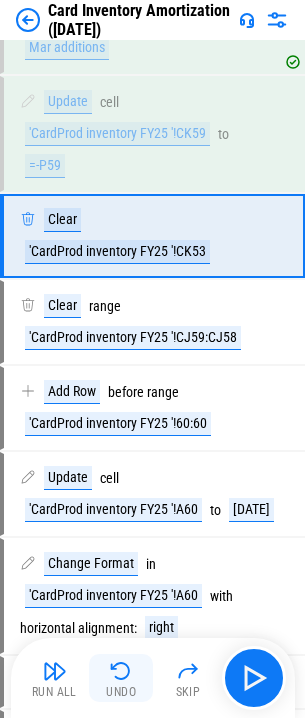 click on "Undo" at bounding box center (121, 678) 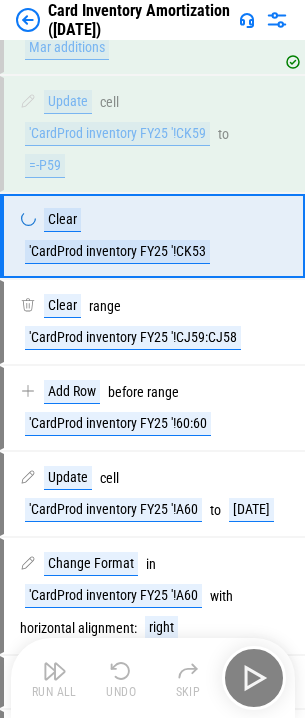 click on "Undo" at bounding box center [121, 678] 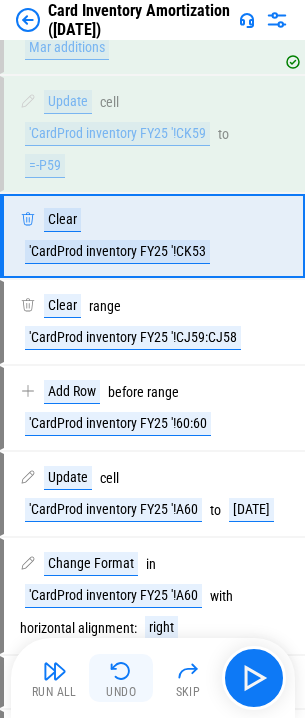 click on "Undo" at bounding box center [121, 678] 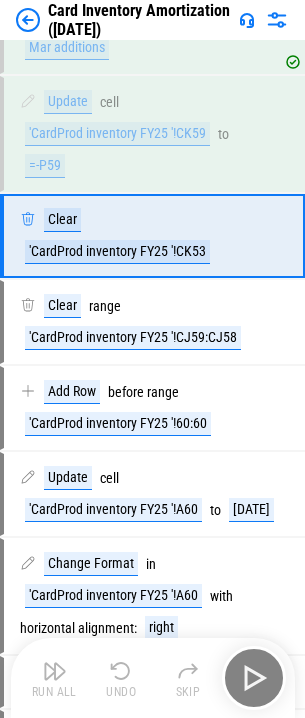 click on "Run All Undo Skip" at bounding box center (155, 678) 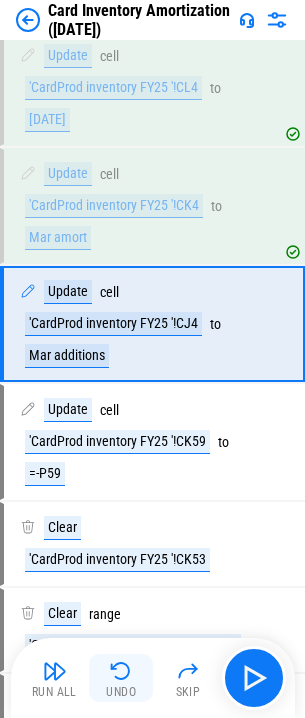 scroll, scrollTop: 460, scrollLeft: 0, axis: vertical 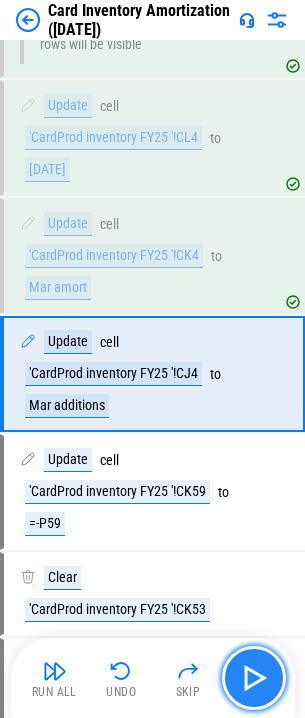 click at bounding box center [254, 678] 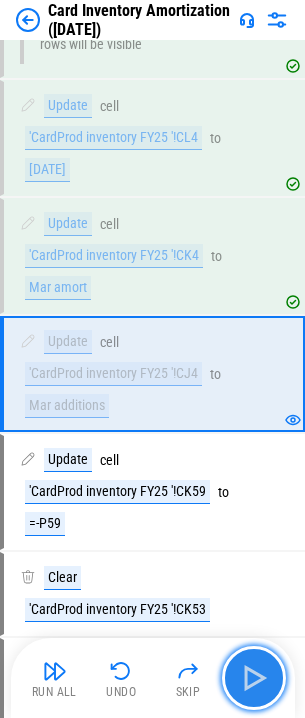 click at bounding box center (254, 678) 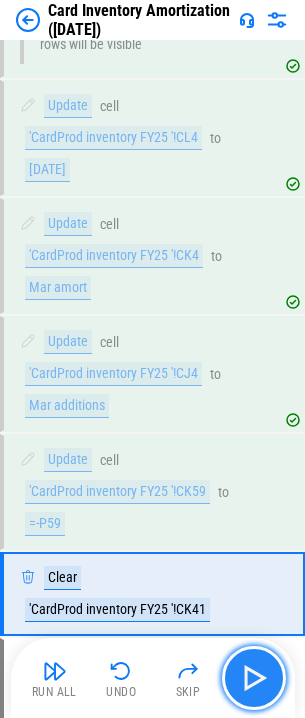 click at bounding box center (254, 678) 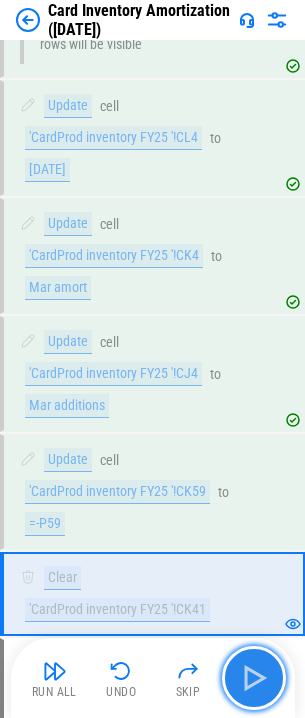 click at bounding box center (254, 678) 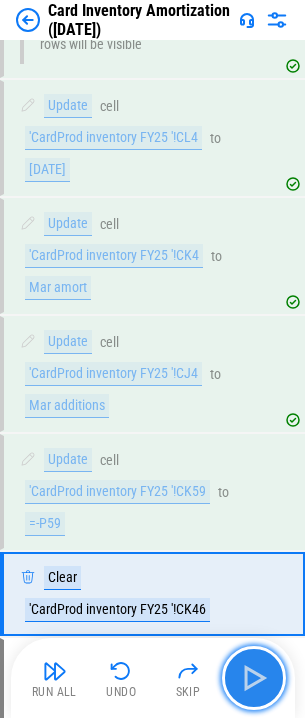 click at bounding box center [254, 678] 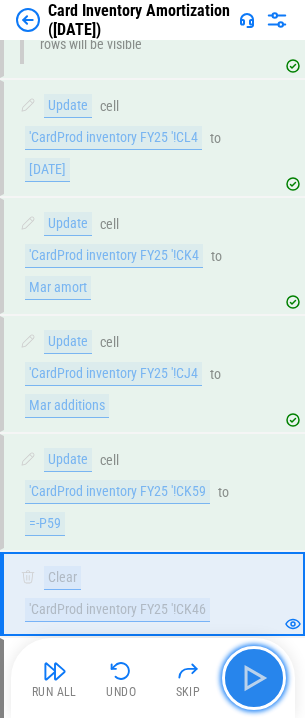 click at bounding box center [254, 678] 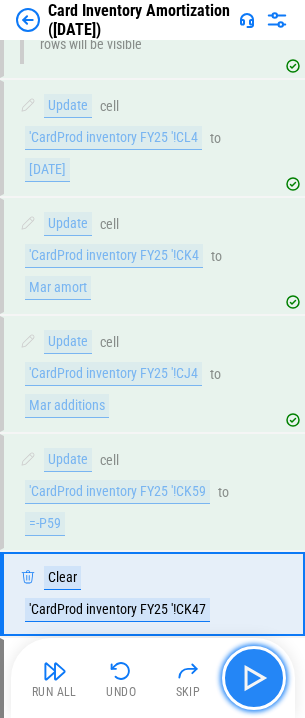 click at bounding box center (254, 678) 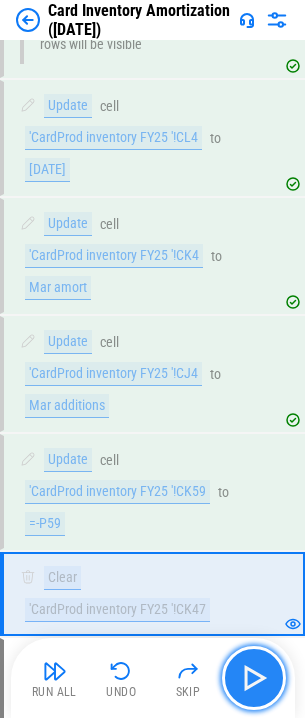 click at bounding box center [254, 678] 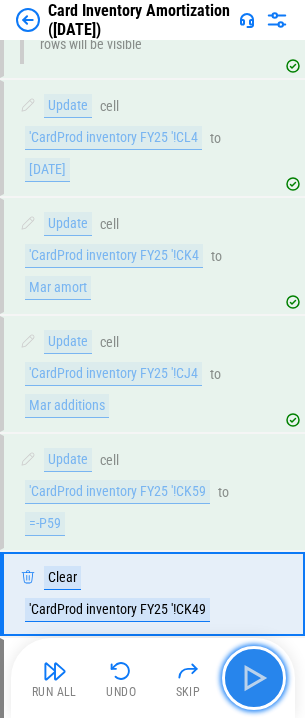 click at bounding box center (254, 678) 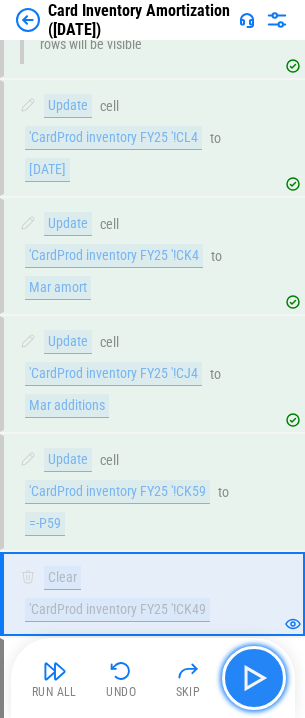 click at bounding box center (254, 678) 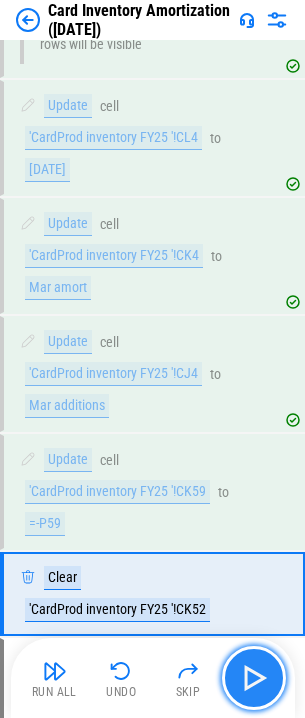 click at bounding box center [254, 678] 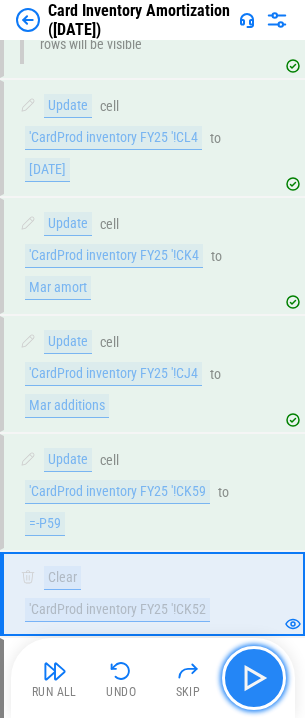 click at bounding box center (254, 678) 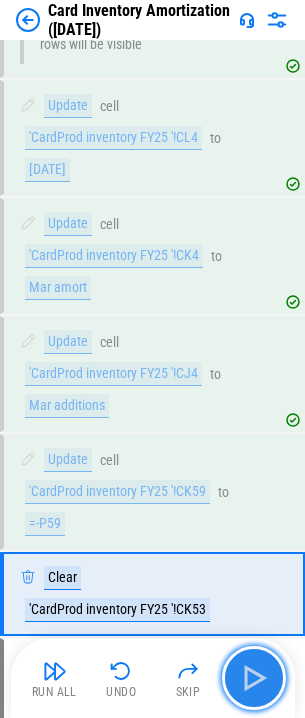 click at bounding box center [254, 678] 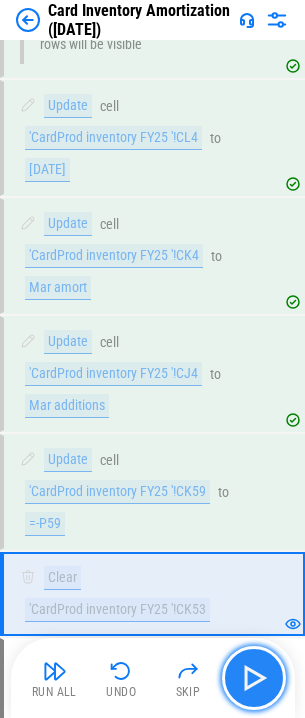 click at bounding box center (254, 678) 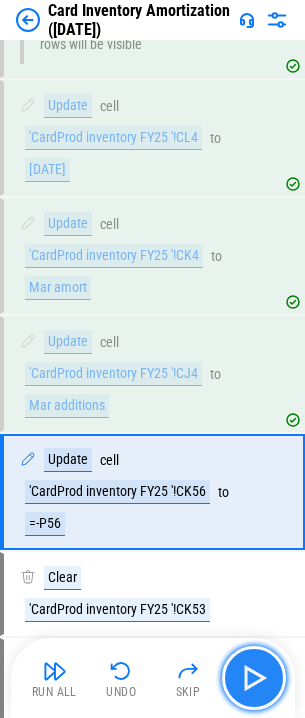 click at bounding box center (254, 678) 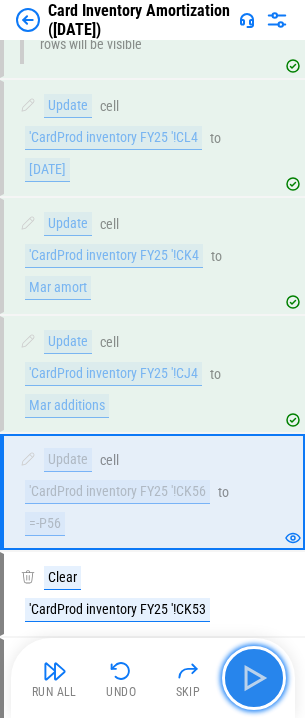 click at bounding box center (254, 678) 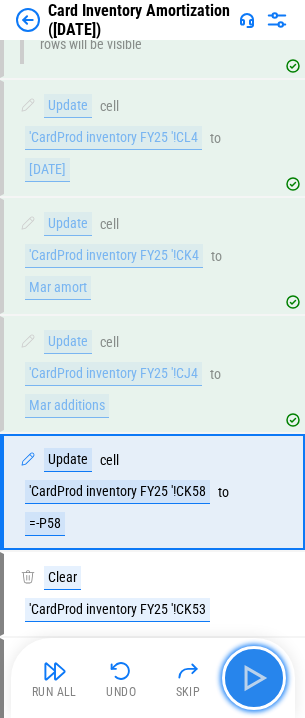 click at bounding box center (254, 678) 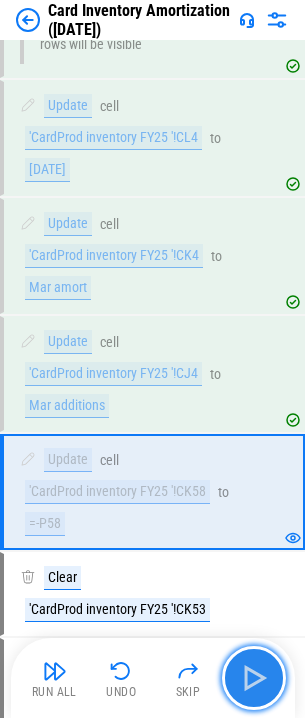 click at bounding box center [254, 678] 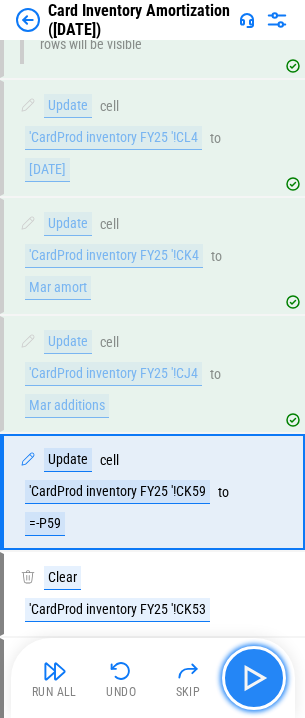 click at bounding box center (254, 678) 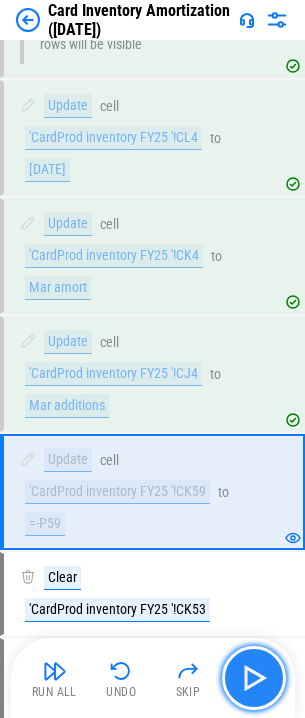 click at bounding box center (254, 678) 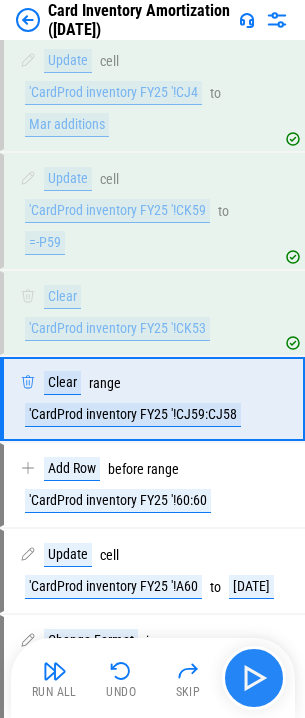 scroll, scrollTop: 766, scrollLeft: 0, axis: vertical 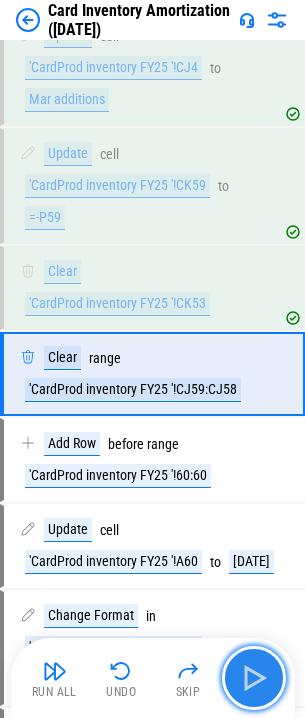 click at bounding box center [254, 678] 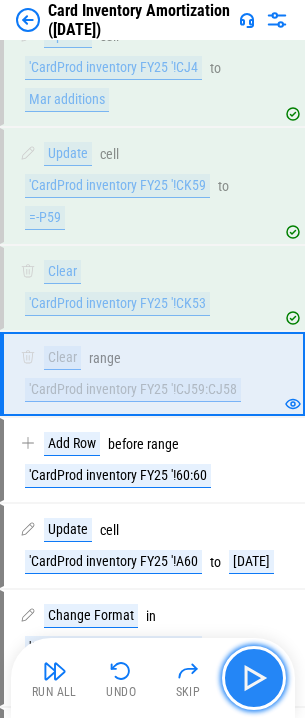 click at bounding box center [254, 678] 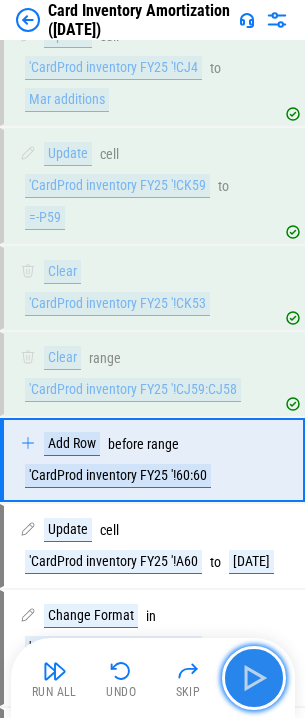 click at bounding box center (254, 678) 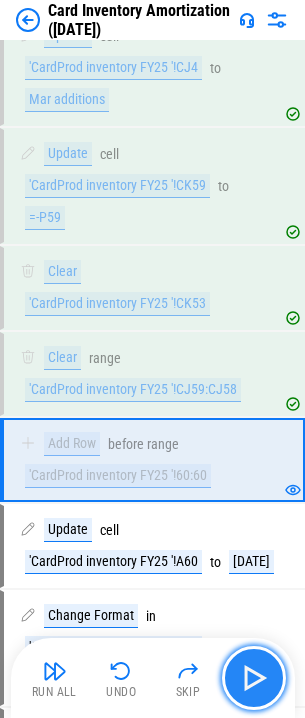 click at bounding box center [254, 678] 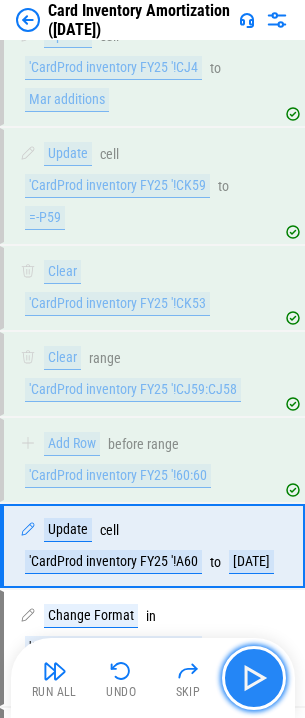 click at bounding box center [254, 678] 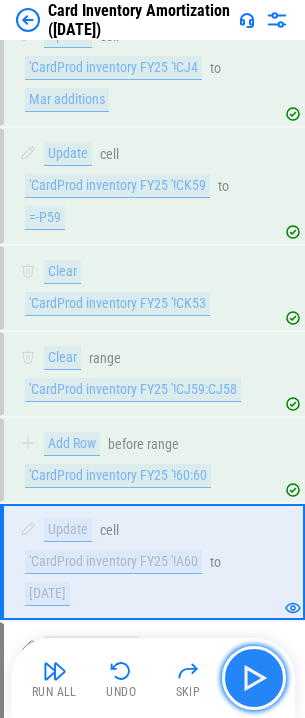 click at bounding box center [254, 678] 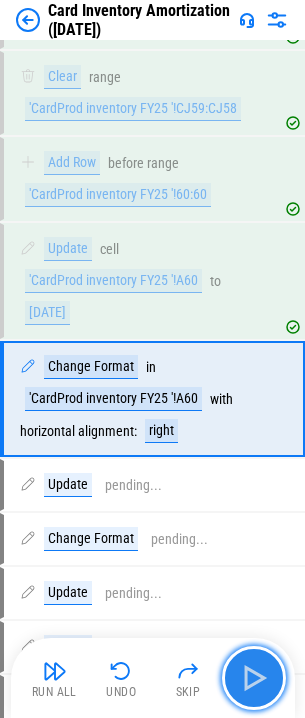 scroll, scrollTop: 1072, scrollLeft: 0, axis: vertical 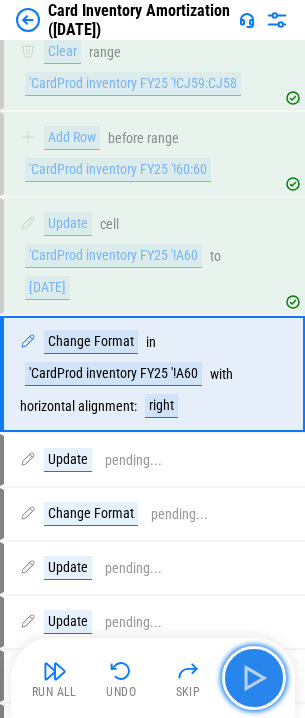 click at bounding box center (254, 678) 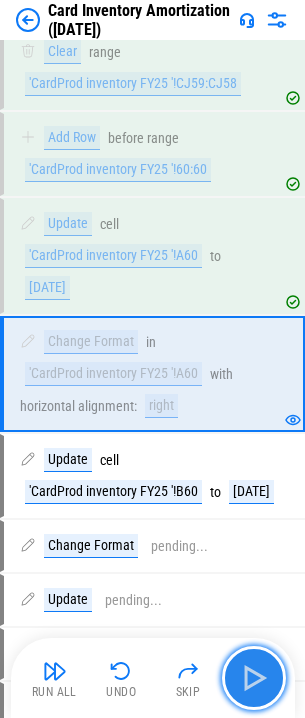 click at bounding box center (254, 678) 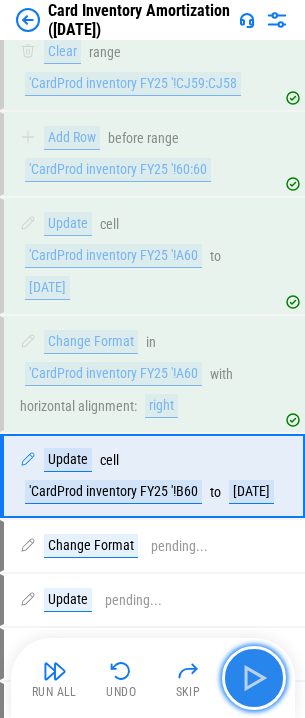click at bounding box center [254, 678] 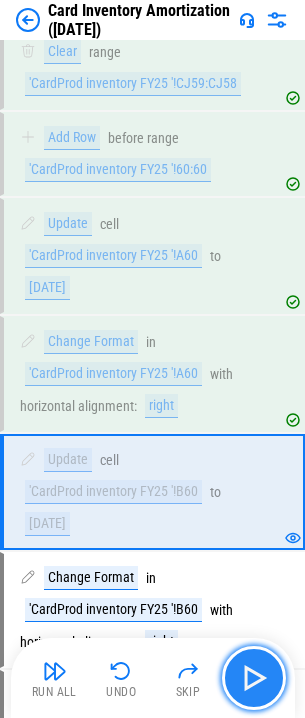 click at bounding box center [254, 678] 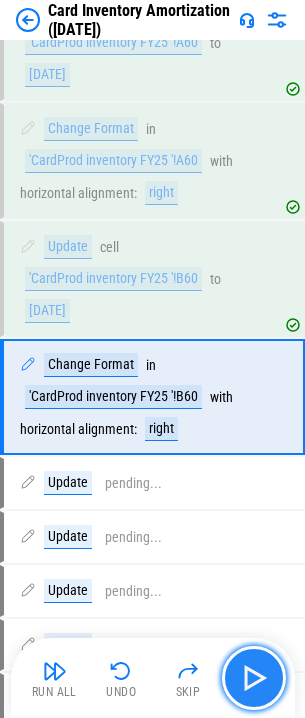 click at bounding box center [254, 678] 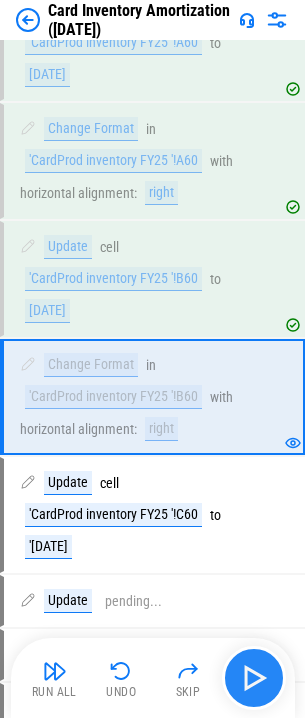 scroll, scrollTop: 1297, scrollLeft: 0, axis: vertical 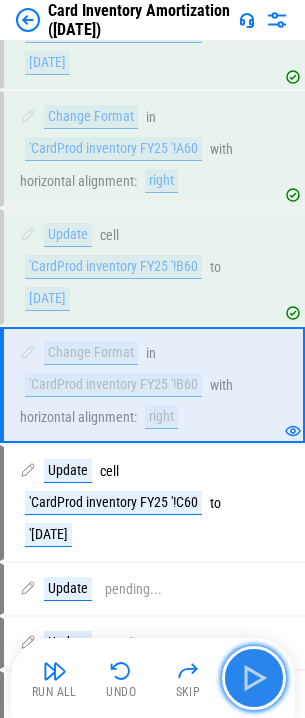 click at bounding box center (254, 678) 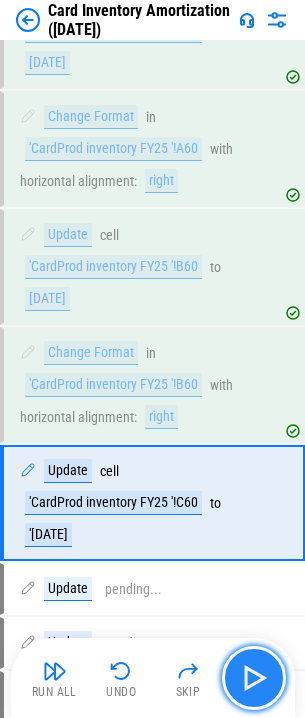 click at bounding box center (254, 678) 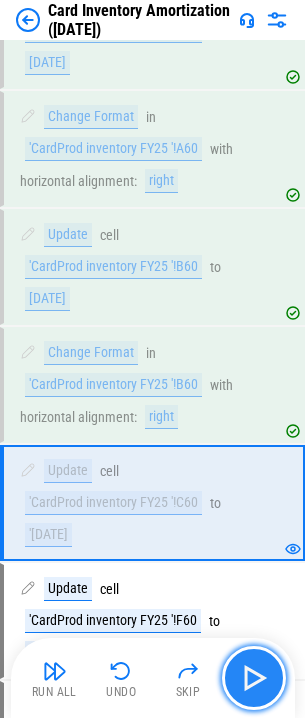 click at bounding box center [254, 678] 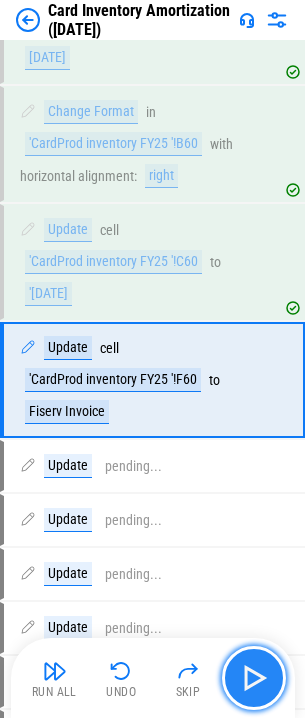 click at bounding box center [254, 678] 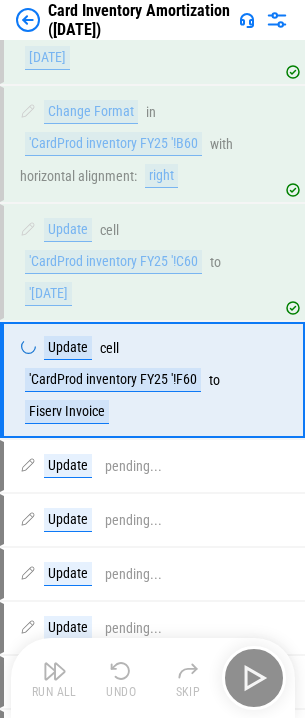 scroll, scrollTop: 1544, scrollLeft: 0, axis: vertical 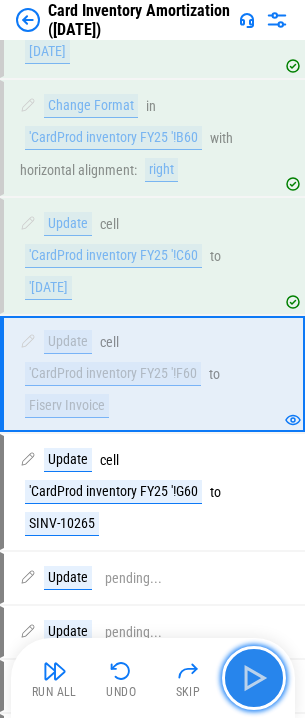 click at bounding box center (254, 678) 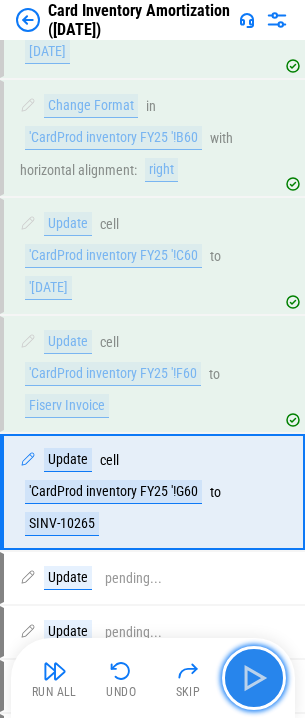 click at bounding box center [254, 678] 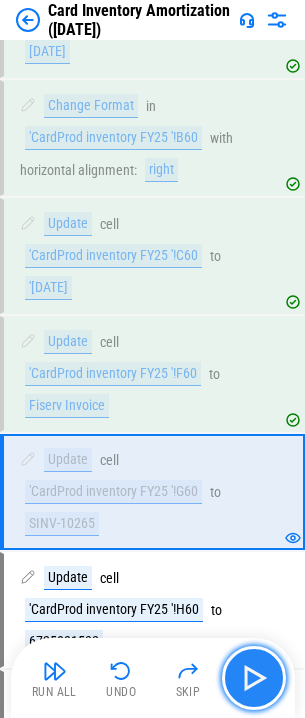 click at bounding box center [254, 678] 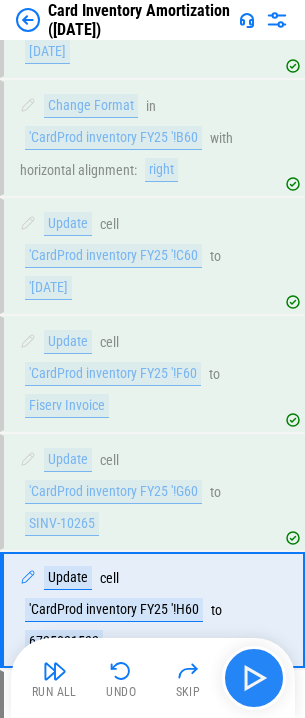 scroll, scrollTop: 1776, scrollLeft: 0, axis: vertical 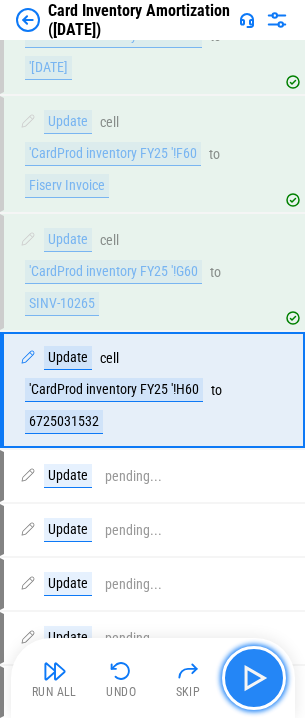 click at bounding box center (254, 678) 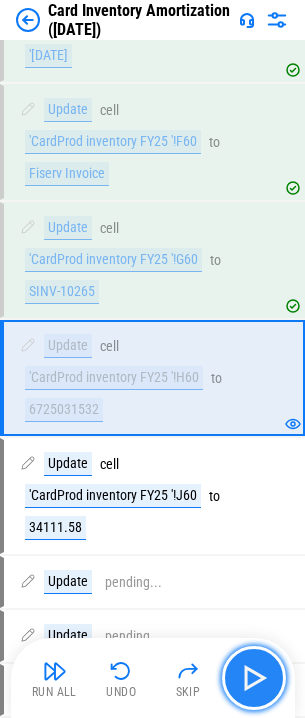 click at bounding box center [254, 678] 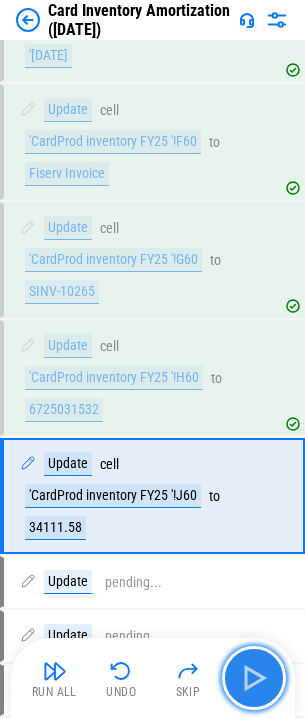 click at bounding box center [254, 678] 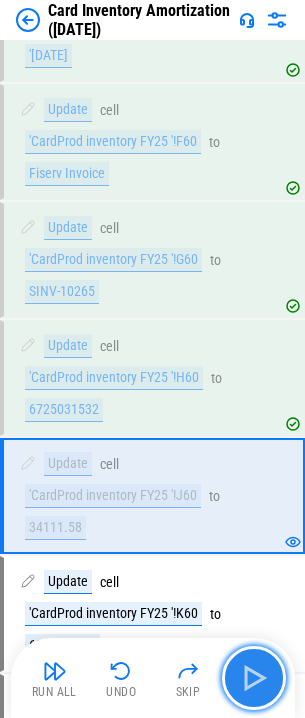 click at bounding box center [254, 678] 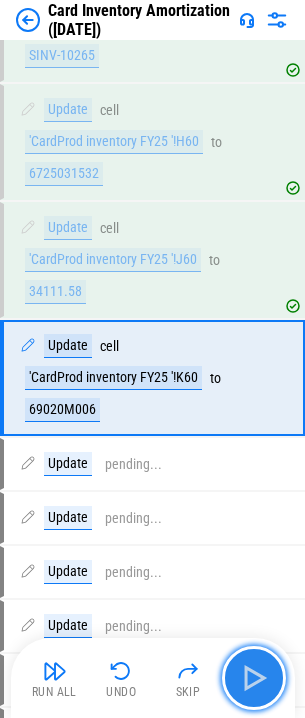 click at bounding box center (254, 678) 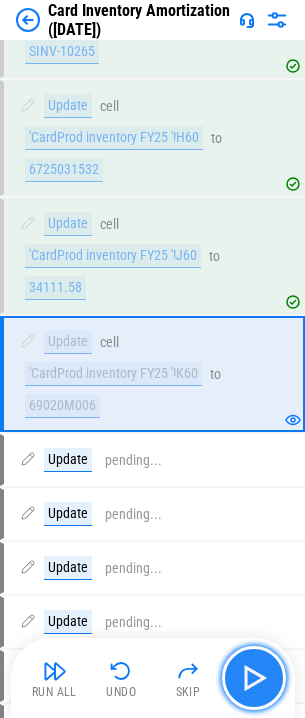 click at bounding box center [254, 678] 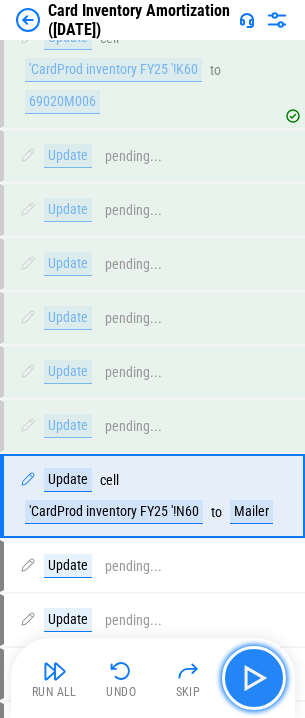 click at bounding box center [254, 678] 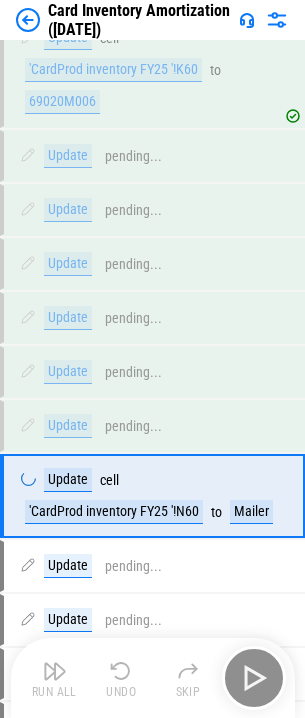 scroll, scrollTop: 2415, scrollLeft: 0, axis: vertical 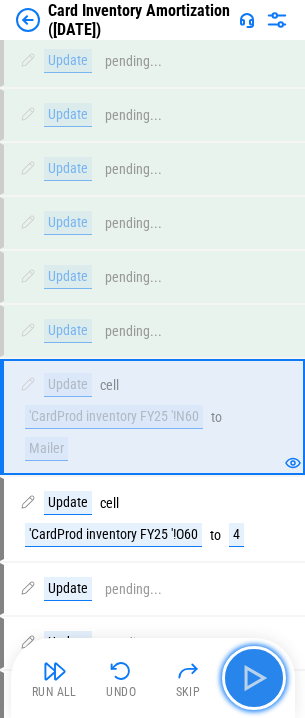 click at bounding box center [254, 678] 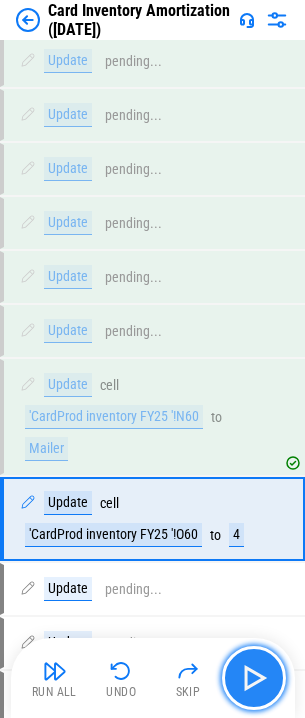 click at bounding box center (254, 678) 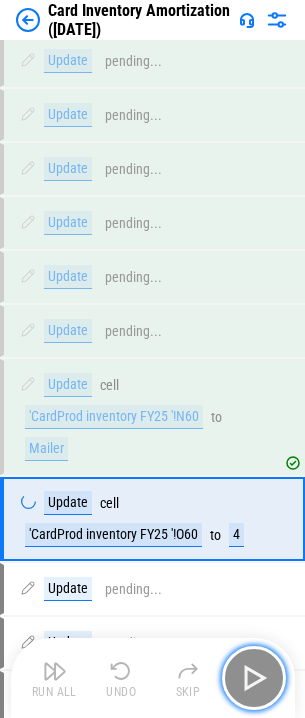 click at bounding box center (254, 678) 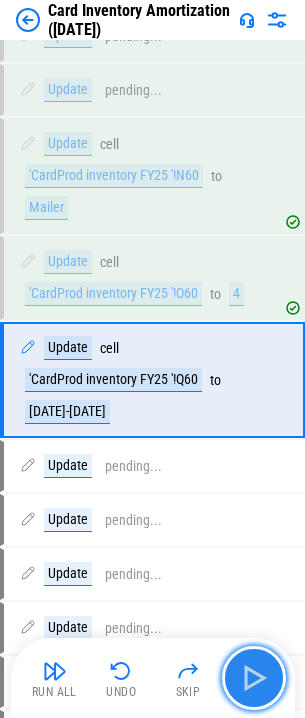 click at bounding box center (254, 678) 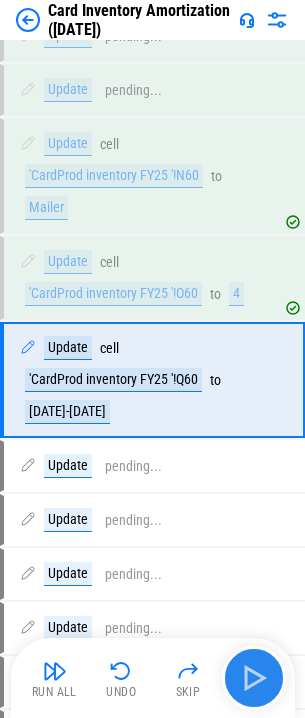 scroll, scrollTop: 2662, scrollLeft: 0, axis: vertical 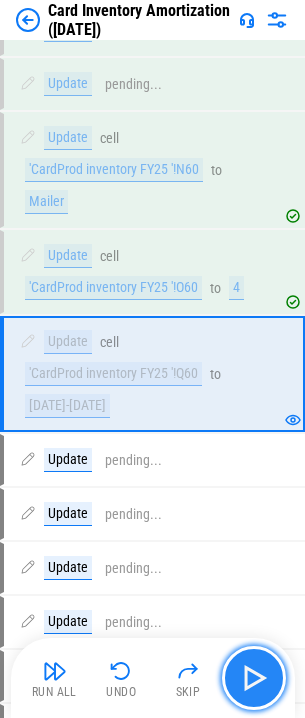 click at bounding box center [254, 678] 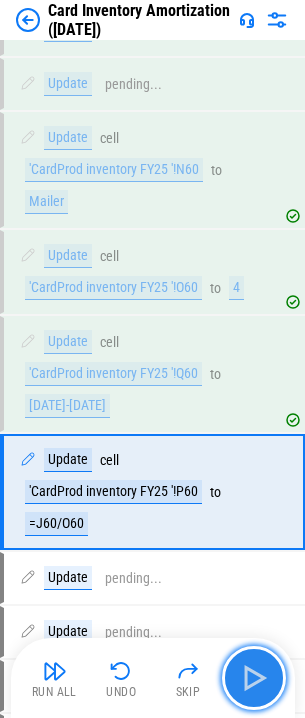 click at bounding box center [254, 678] 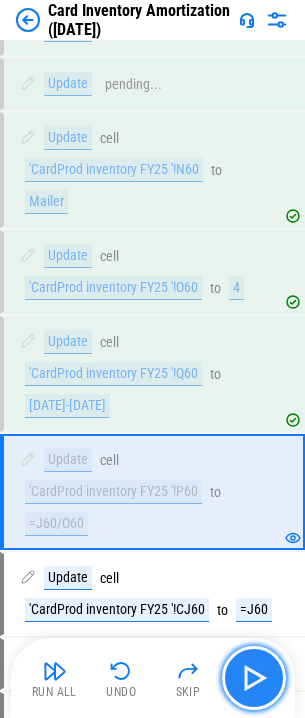 click at bounding box center (254, 678) 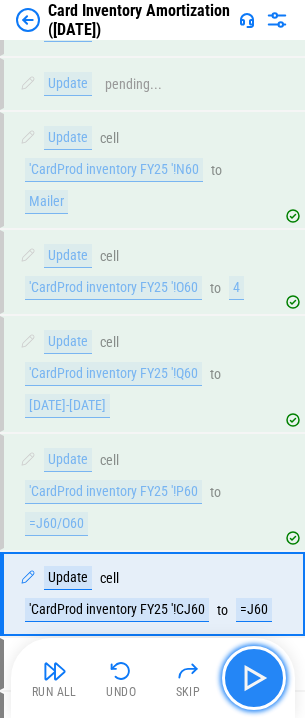 click at bounding box center [254, 678] 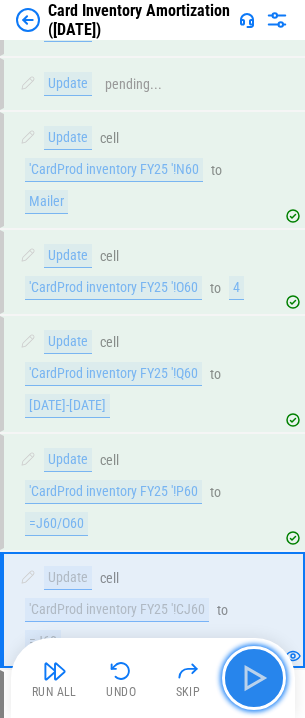 click at bounding box center [254, 678] 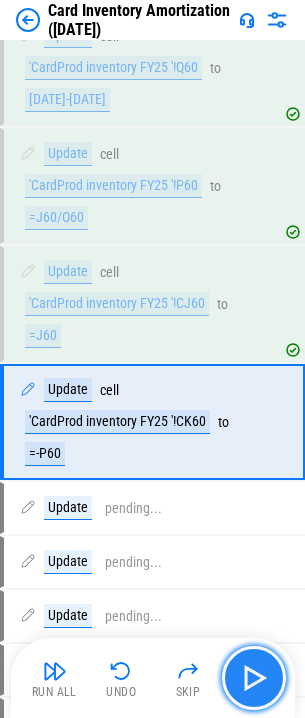 scroll, scrollTop: 3016, scrollLeft: 0, axis: vertical 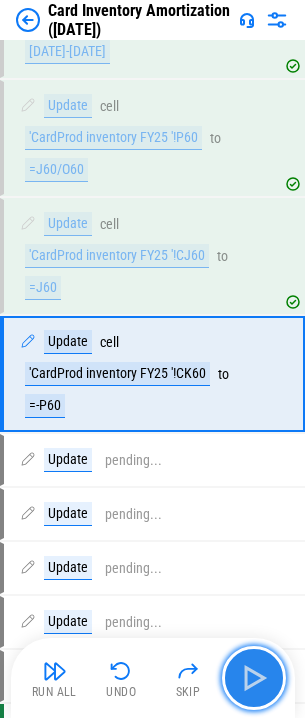 click at bounding box center [254, 678] 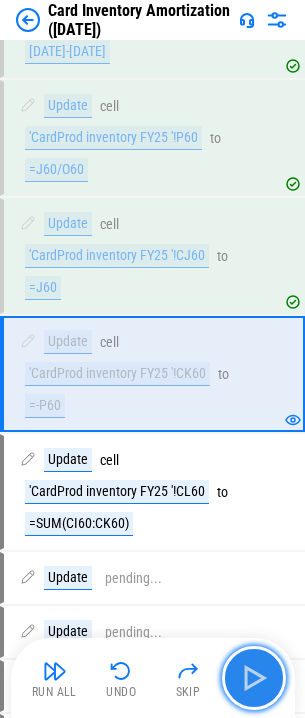 click at bounding box center (254, 678) 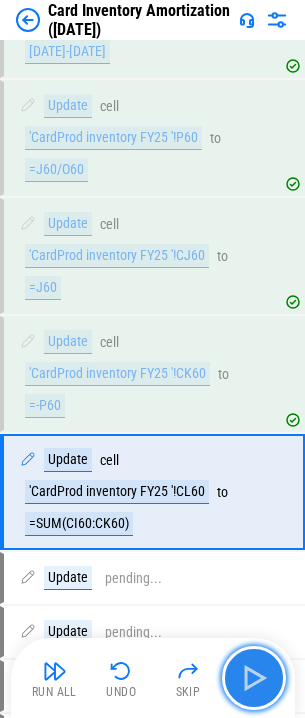 click at bounding box center [254, 678] 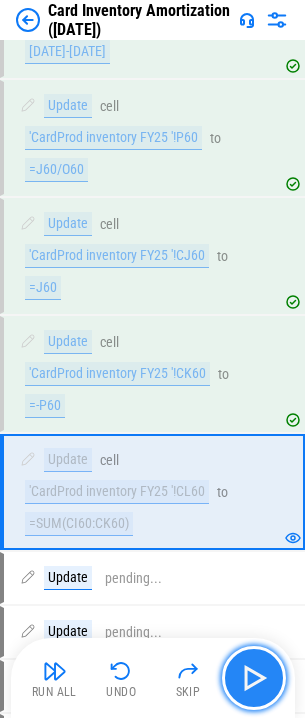 click at bounding box center [254, 678] 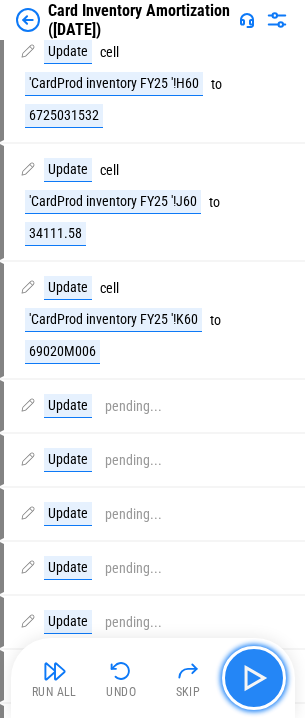 click at bounding box center (254, 678) 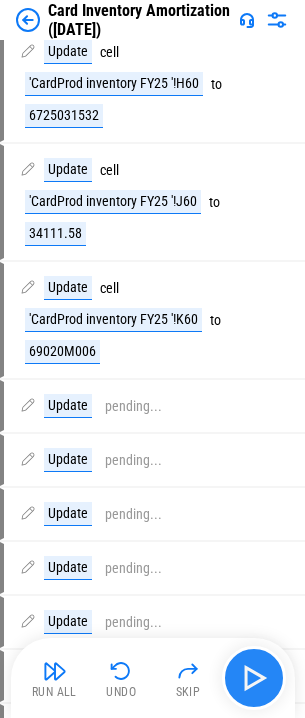 scroll, scrollTop: 1576, scrollLeft: 0, axis: vertical 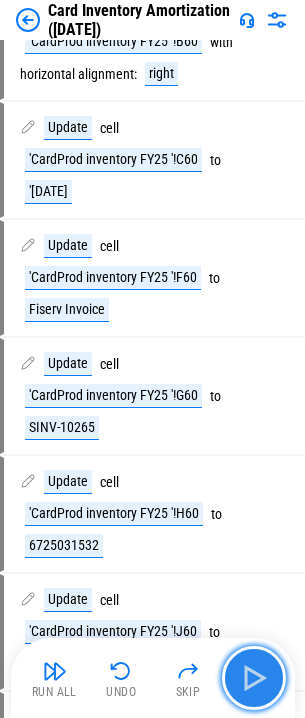 click at bounding box center [254, 678] 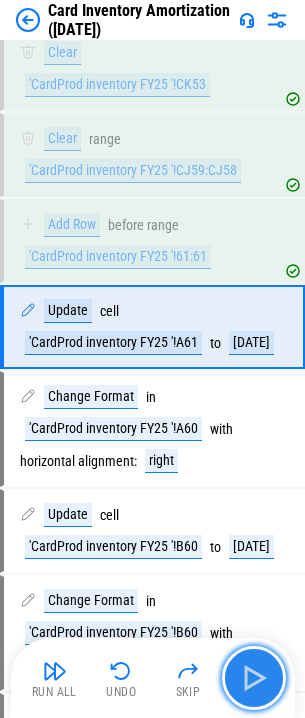 click at bounding box center [254, 678] 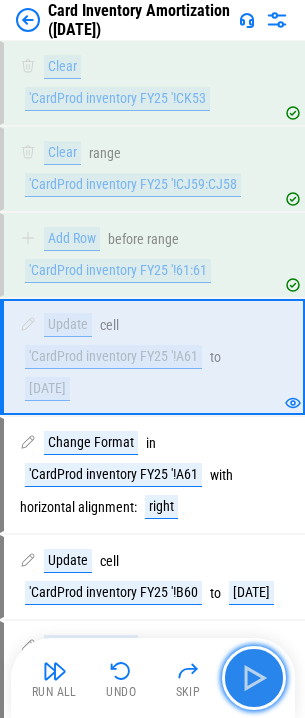 click at bounding box center [254, 678] 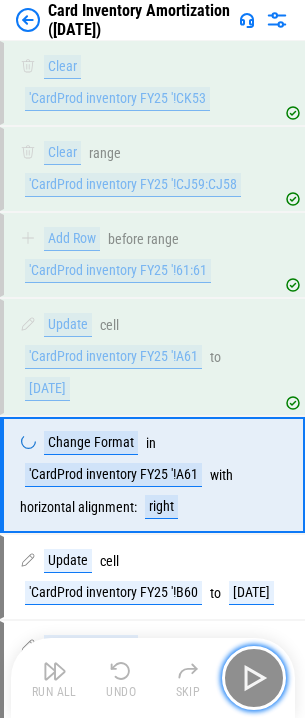 click at bounding box center [254, 678] 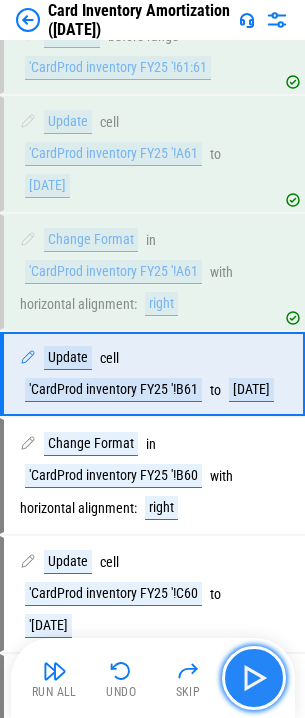 click at bounding box center [254, 678] 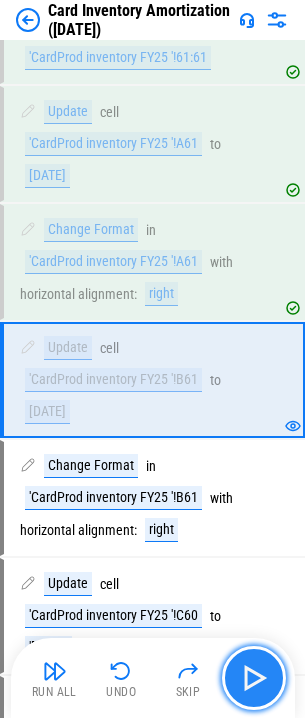 click at bounding box center [254, 678] 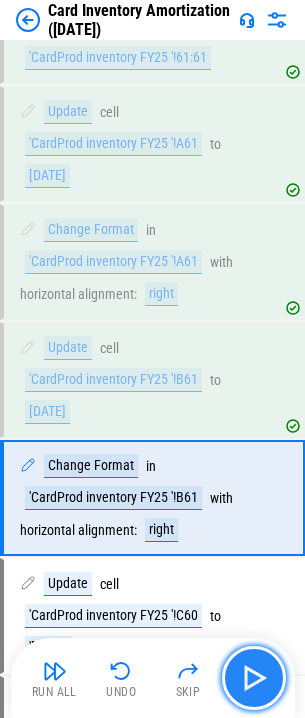 click at bounding box center (254, 678) 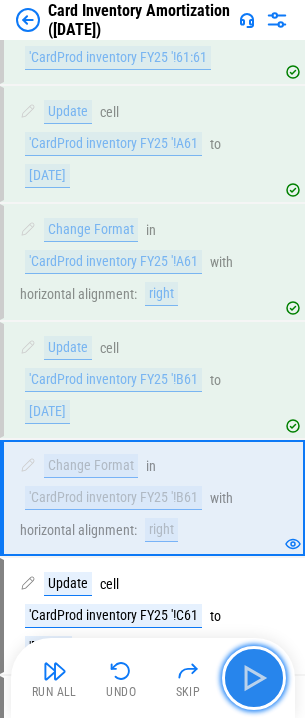 click at bounding box center [254, 678] 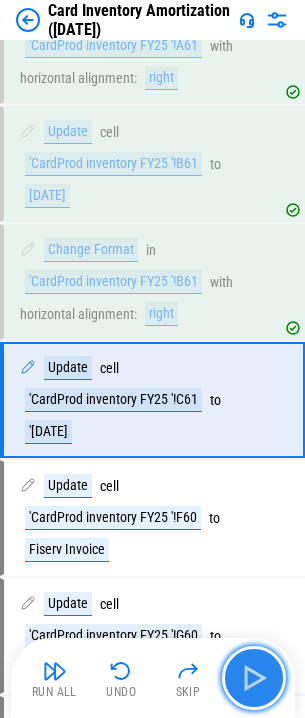 click at bounding box center (254, 678) 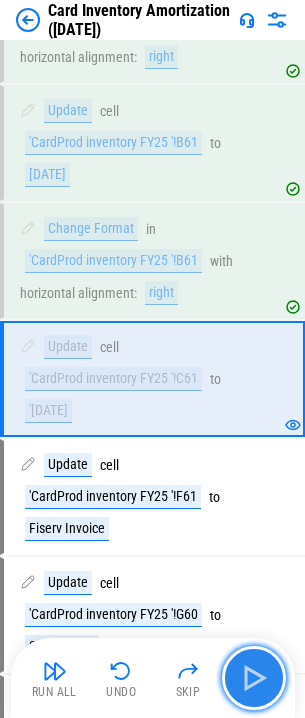 click at bounding box center (254, 678) 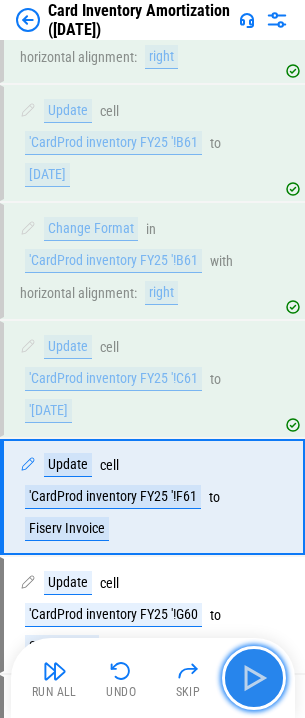 click at bounding box center [254, 678] 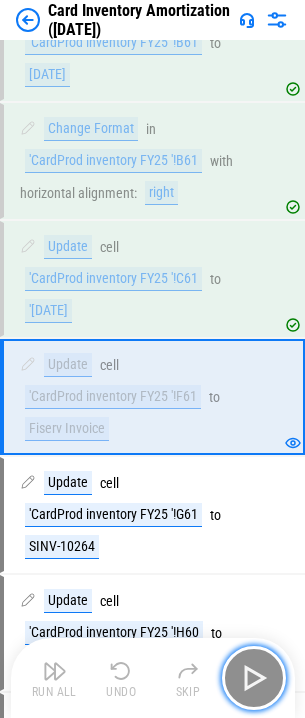 click at bounding box center [254, 678] 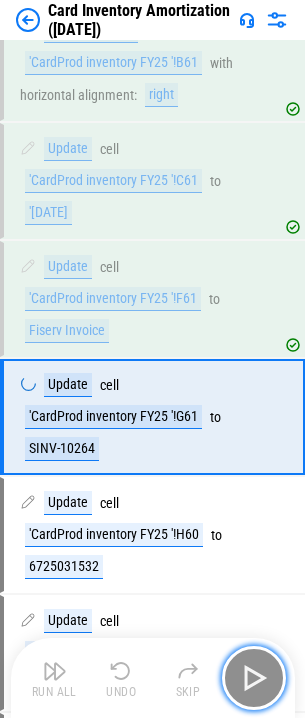 click at bounding box center (254, 678) 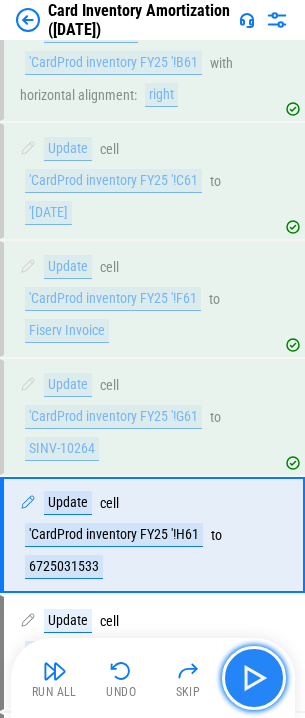 click at bounding box center [254, 678] 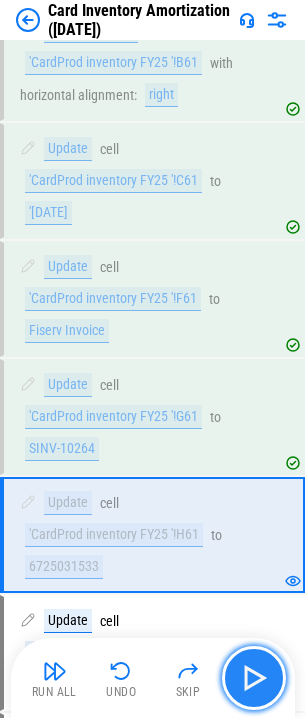 click at bounding box center (254, 678) 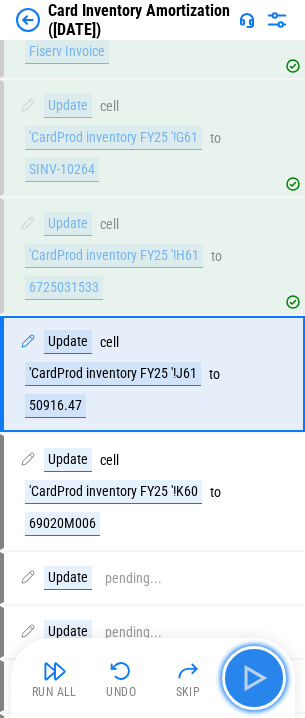click at bounding box center [254, 678] 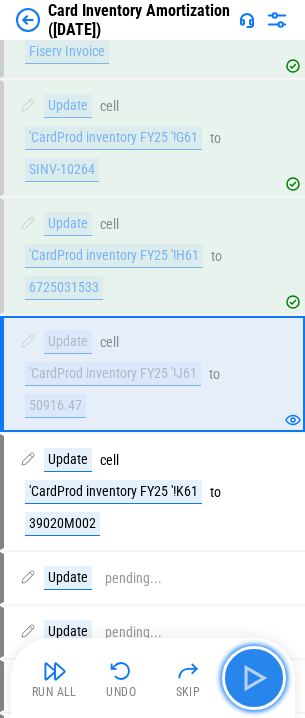 click at bounding box center (254, 678) 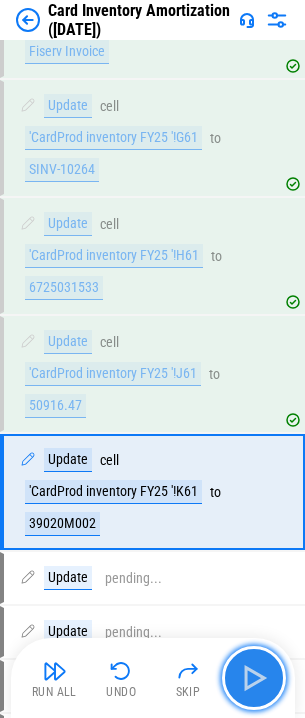 click at bounding box center [254, 678] 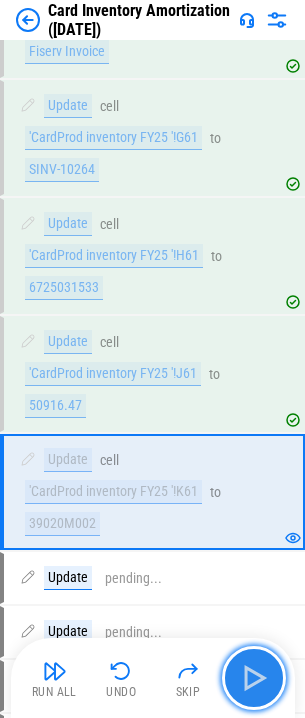 click at bounding box center [254, 678] 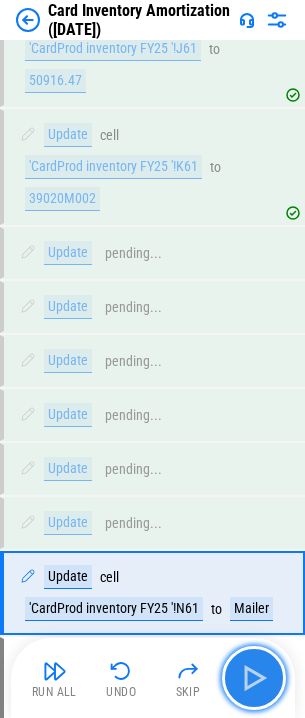 click at bounding box center (254, 678) 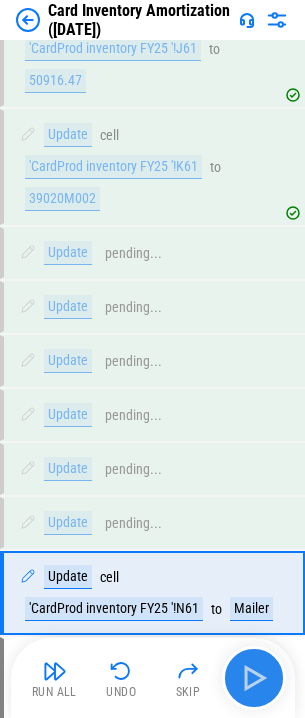 scroll, scrollTop: 2330, scrollLeft: 0, axis: vertical 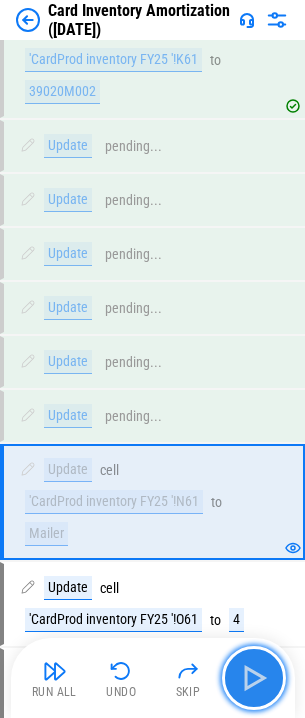 click at bounding box center [254, 678] 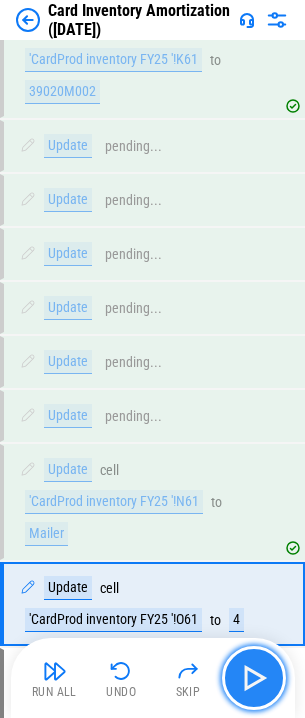 click at bounding box center (254, 678) 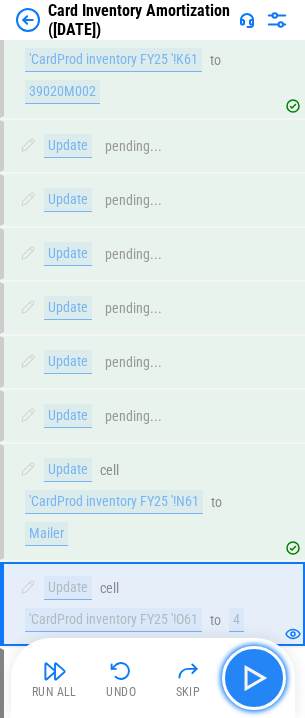 click at bounding box center [254, 678] 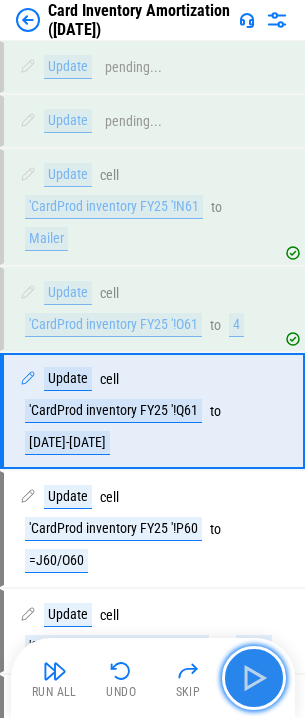 scroll, scrollTop: 2662, scrollLeft: 0, axis: vertical 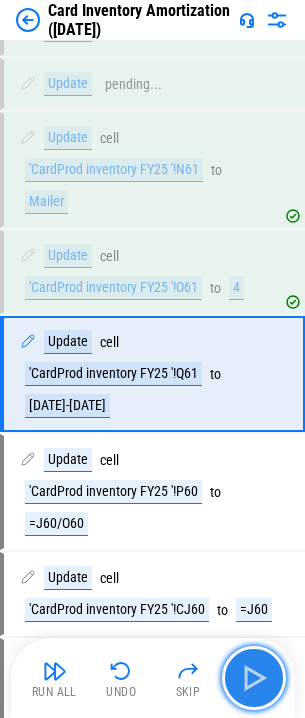 click at bounding box center (254, 678) 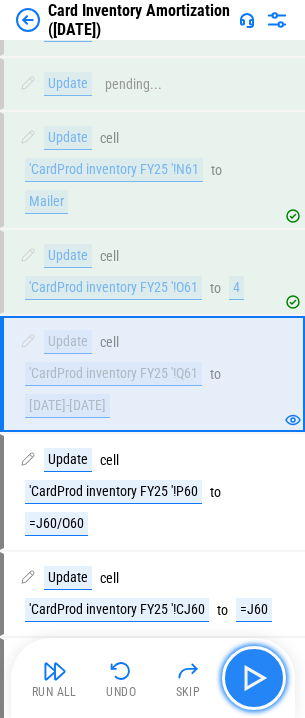 click at bounding box center [254, 678] 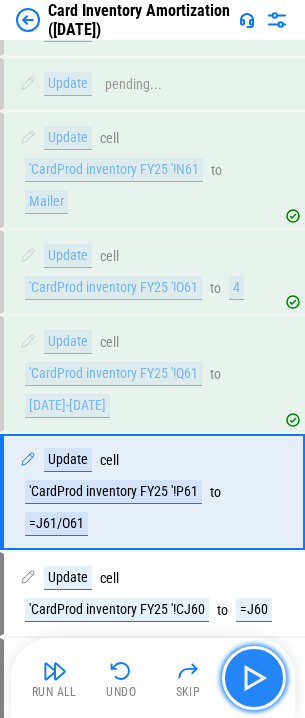 click at bounding box center [254, 678] 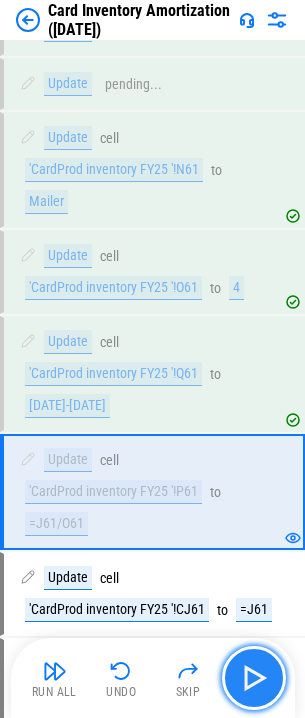 click at bounding box center (254, 678) 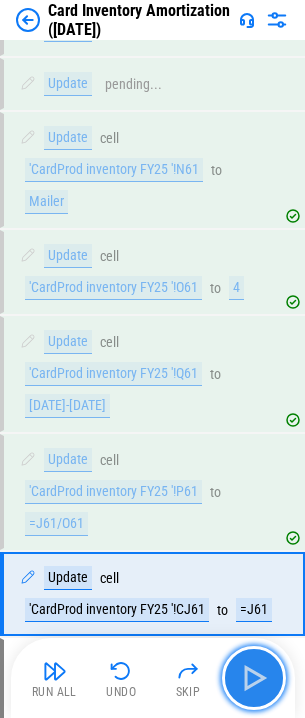 click at bounding box center (254, 678) 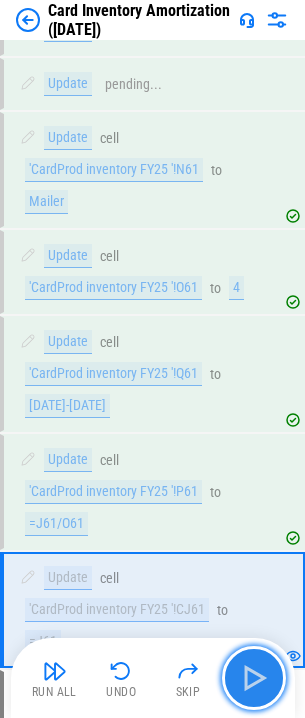 click at bounding box center (254, 678) 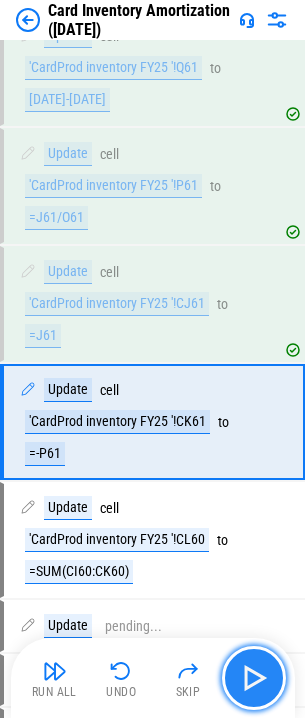 scroll, scrollTop: 3016, scrollLeft: 0, axis: vertical 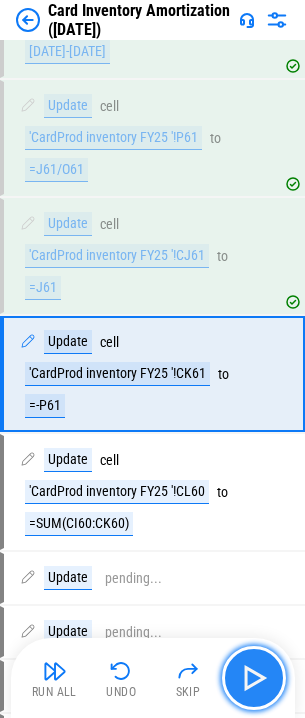 click at bounding box center [254, 678] 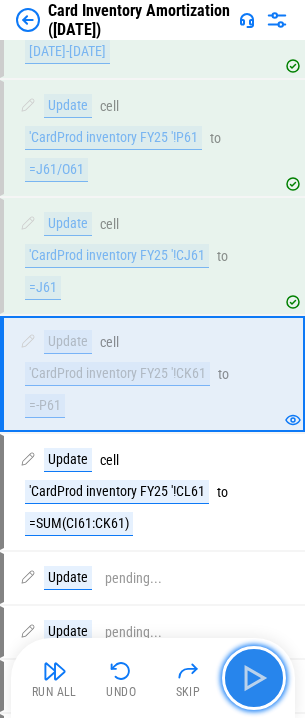 click at bounding box center [254, 678] 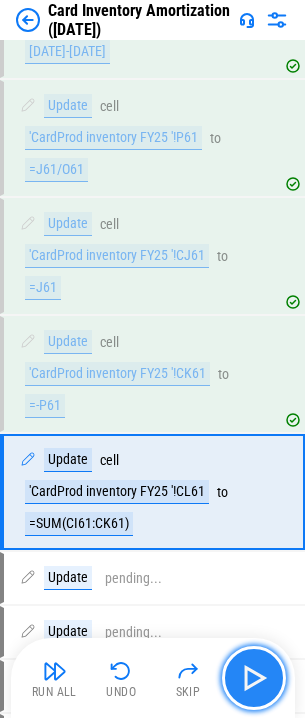 click at bounding box center [254, 678] 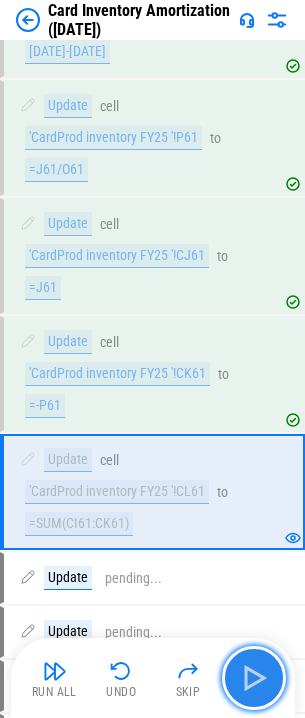 click at bounding box center (254, 678) 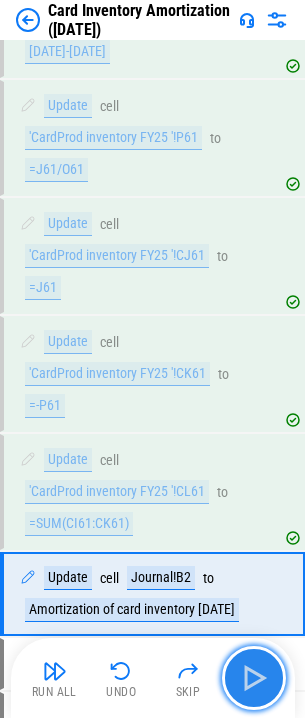 click at bounding box center (254, 678) 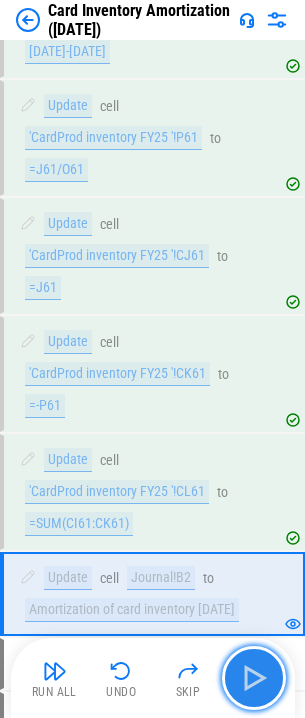 click at bounding box center [254, 678] 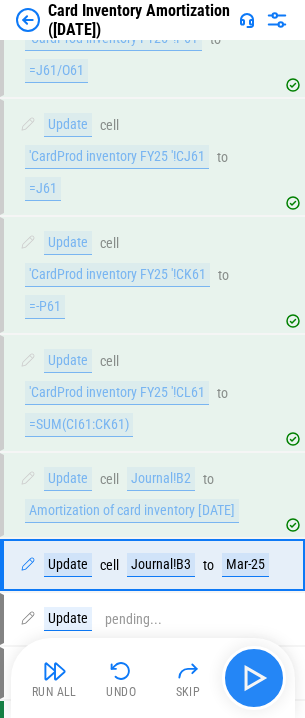 scroll, scrollTop: 3226, scrollLeft: 0, axis: vertical 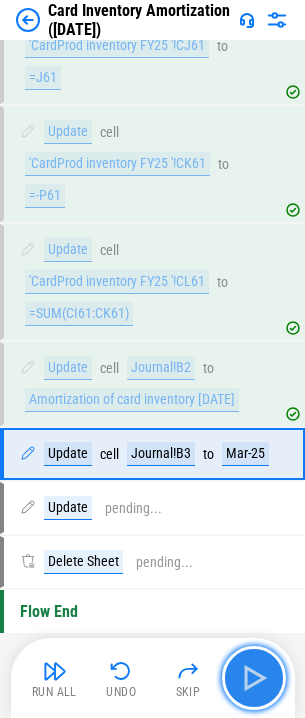 click at bounding box center [254, 678] 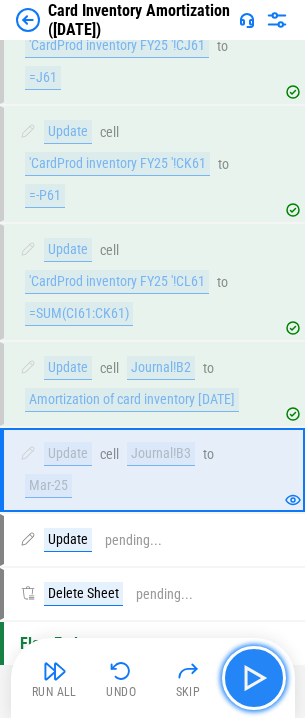 click at bounding box center [254, 678] 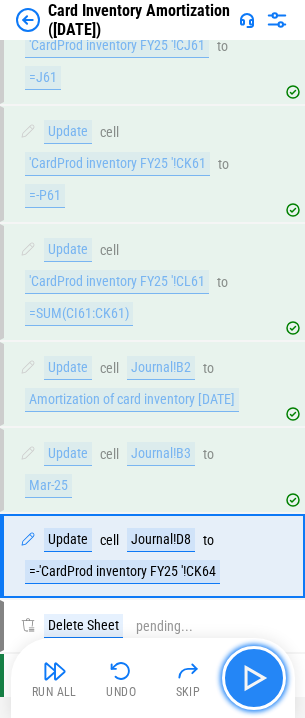 click at bounding box center (254, 678) 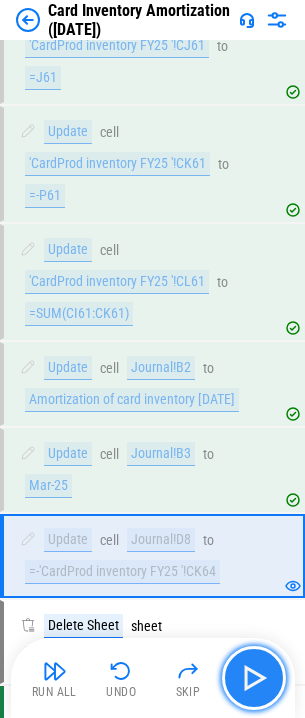 click at bounding box center (254, 678) 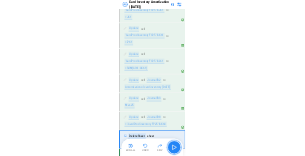 scroll, scrollTop: 3322, scrollLeft: 0, axis: vertical 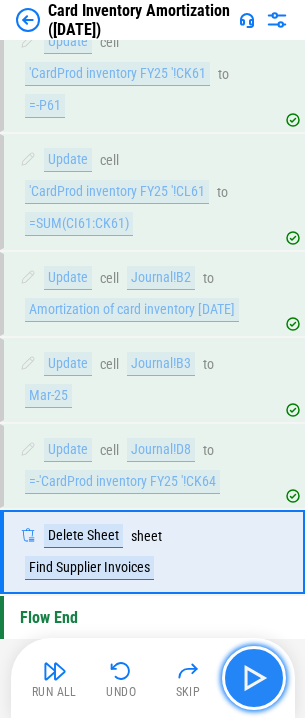 click at bounding box center [254, 678] 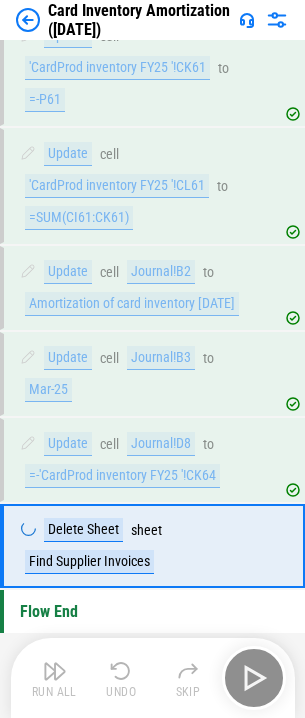 click on "Run All Undo Skip" at bounding box center [155, 678] 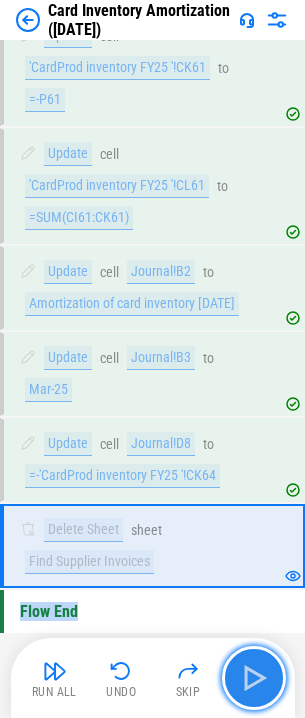click at bounding box center [254, 678] 